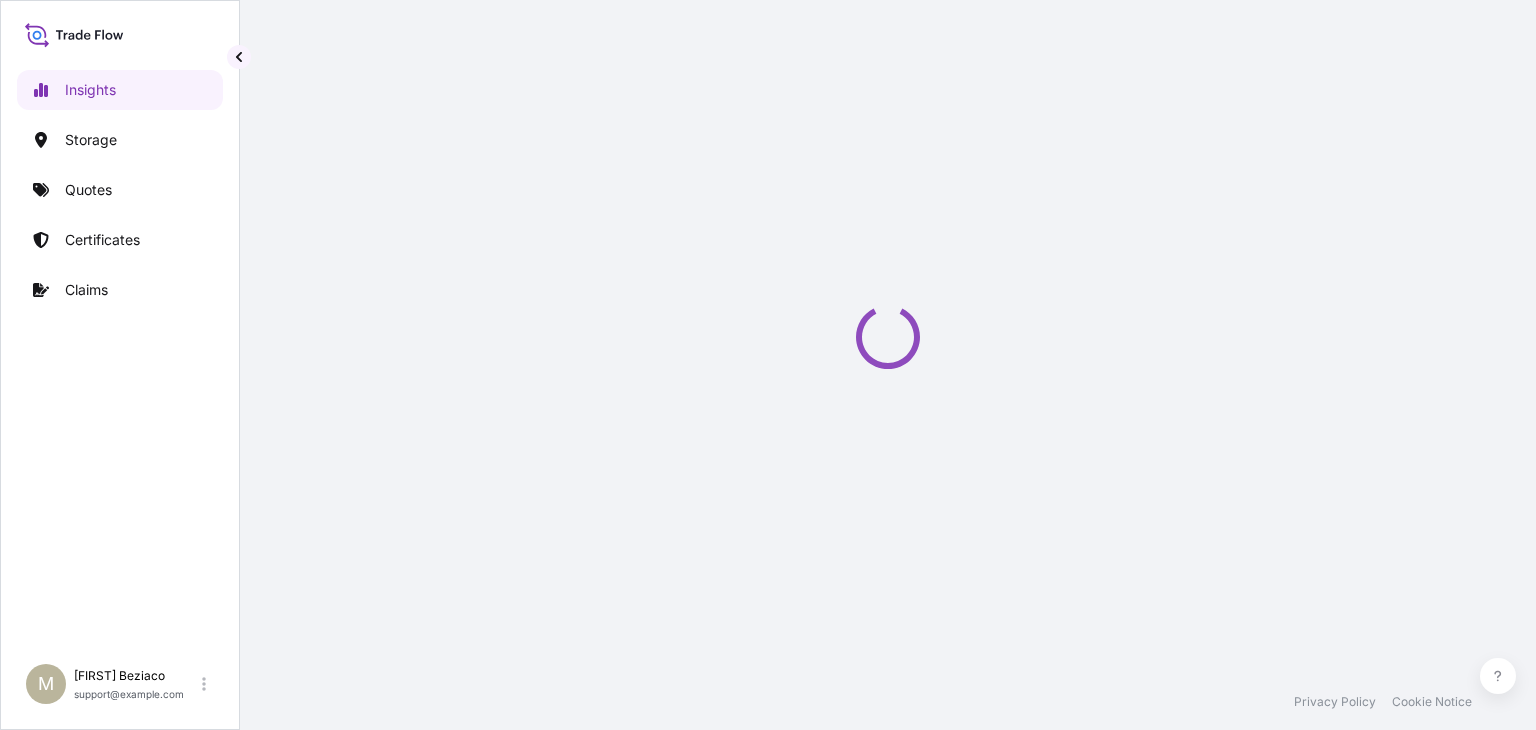 scroll, scrollTop: 0, scrollLeft: 0, axis: both 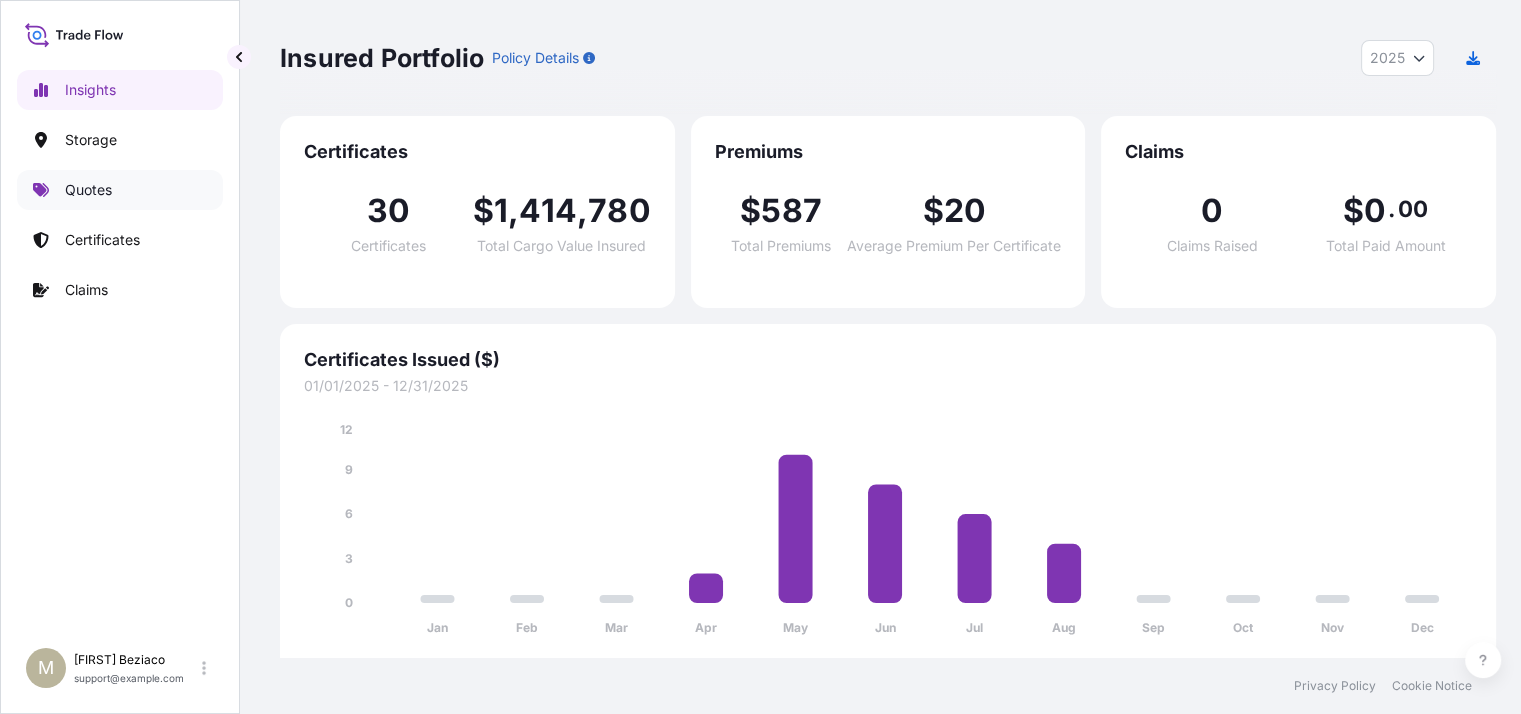 click on "Quotes" at bounding box center (88, 190) 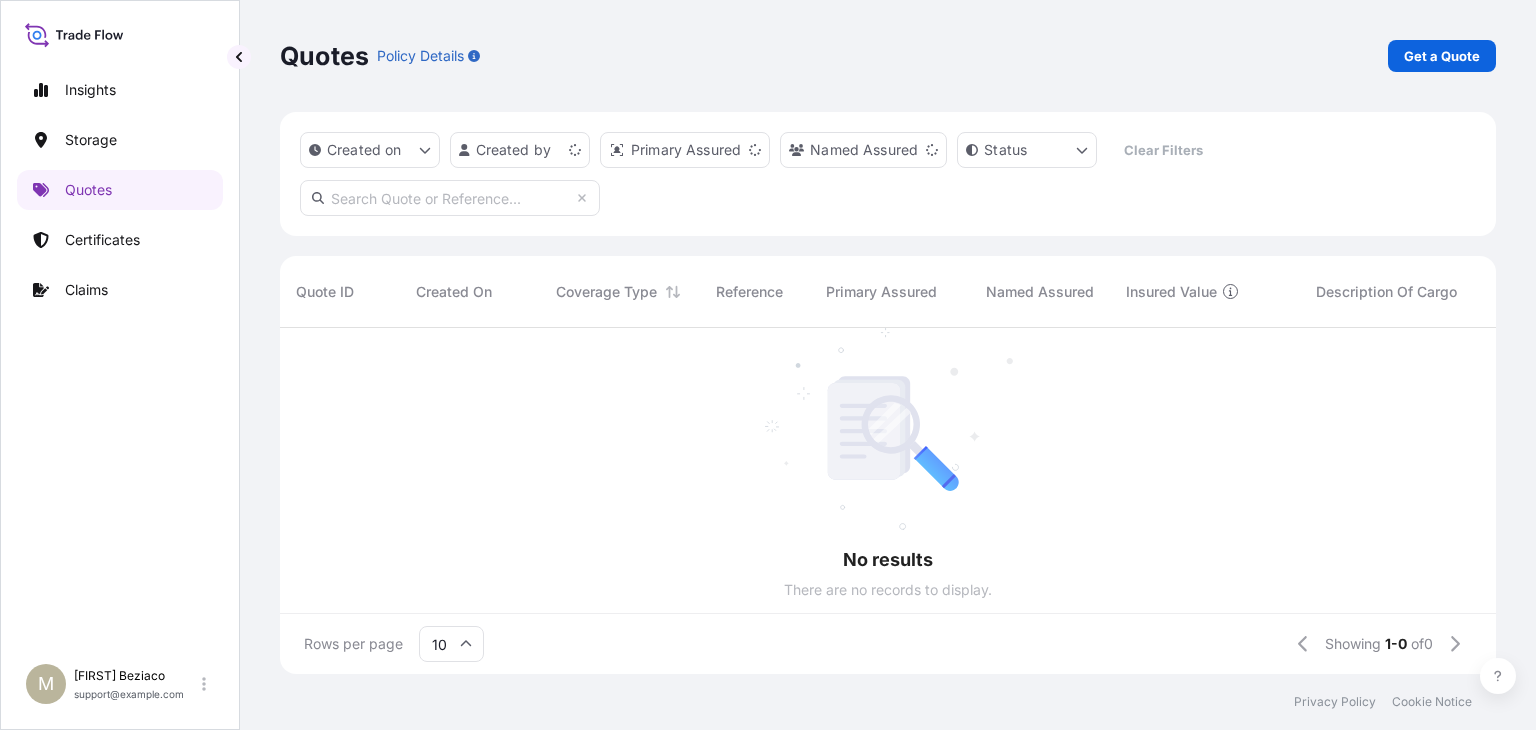 scroll, scrollTop: 341, scrollLeft: 1200, axis: both 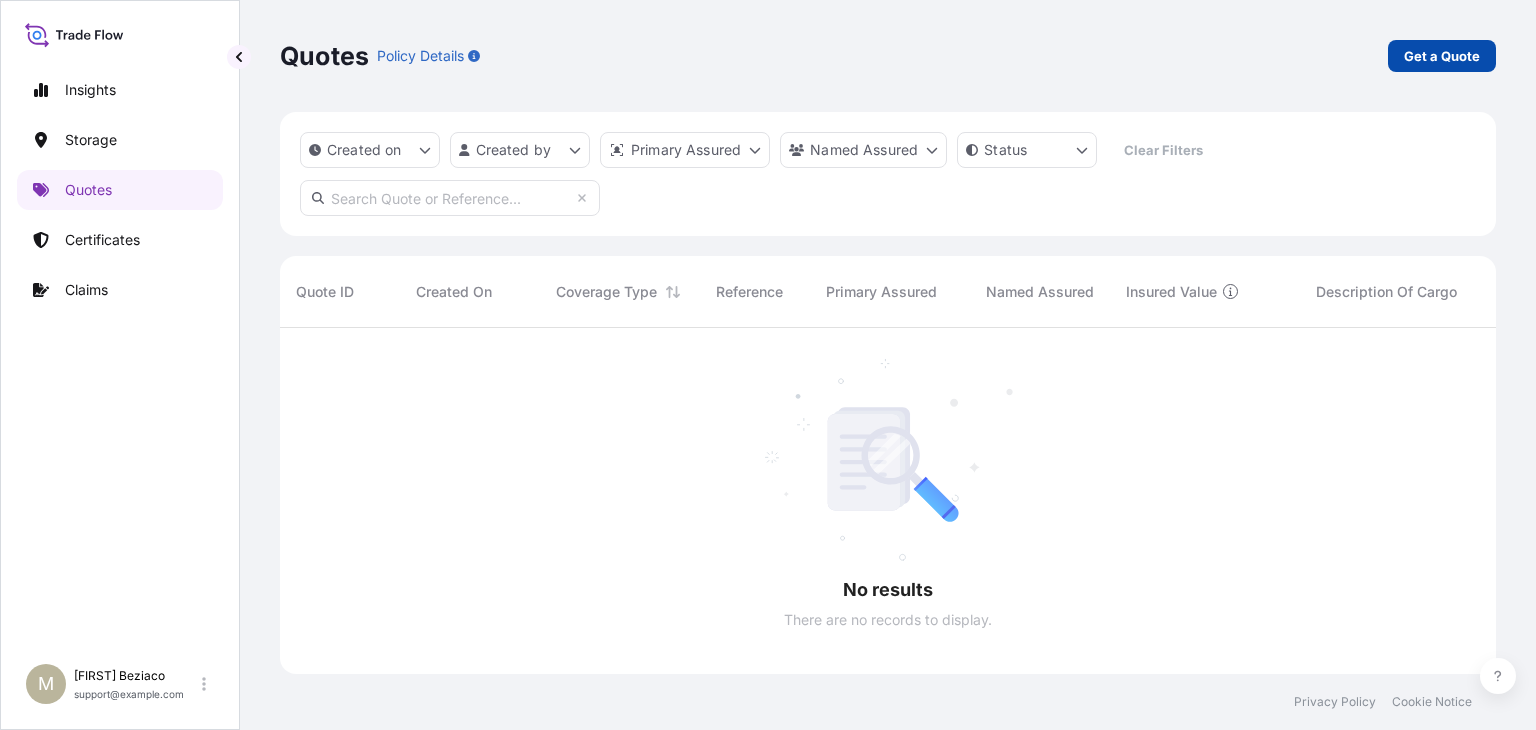click on "Get a Quote" at bounding box center [1442, 56] 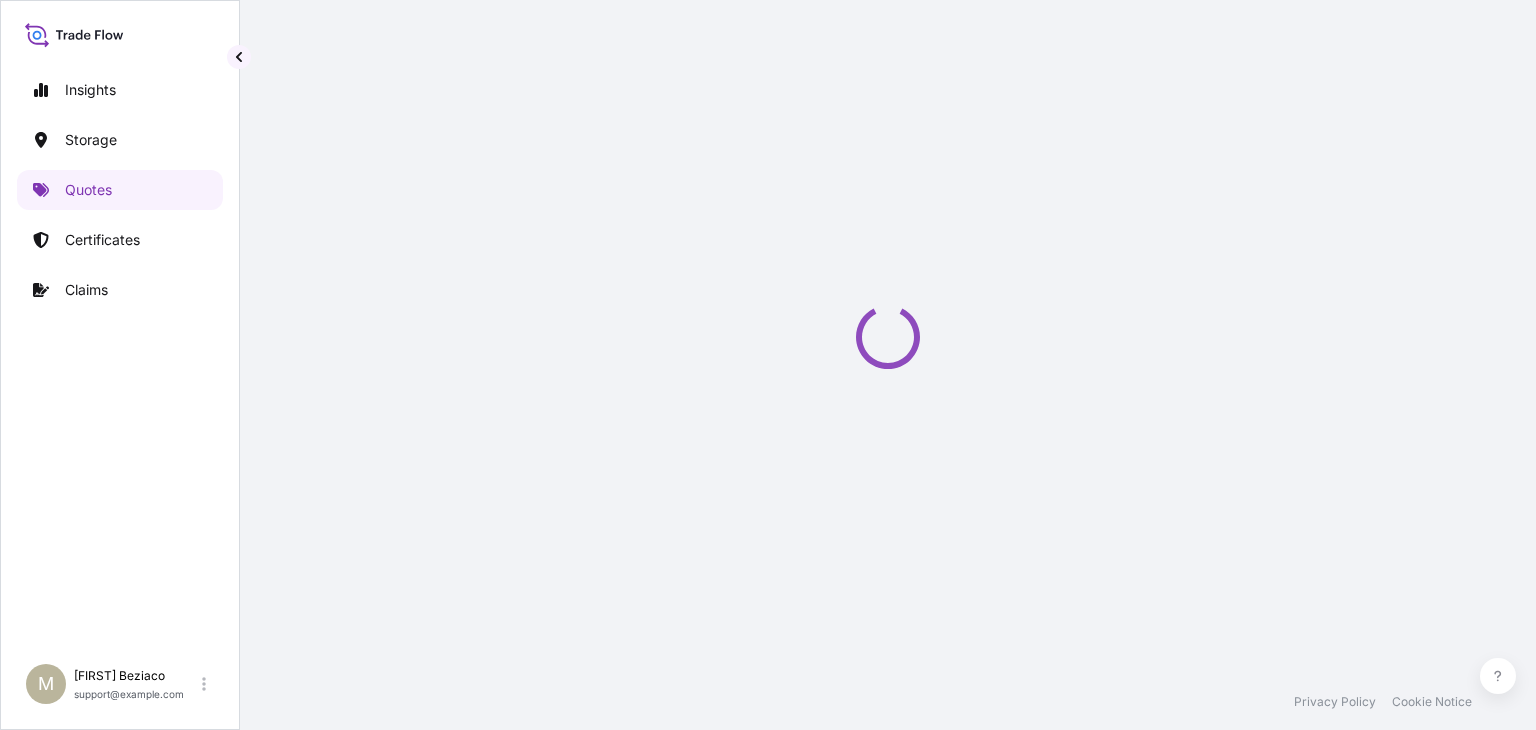 select on "Water" 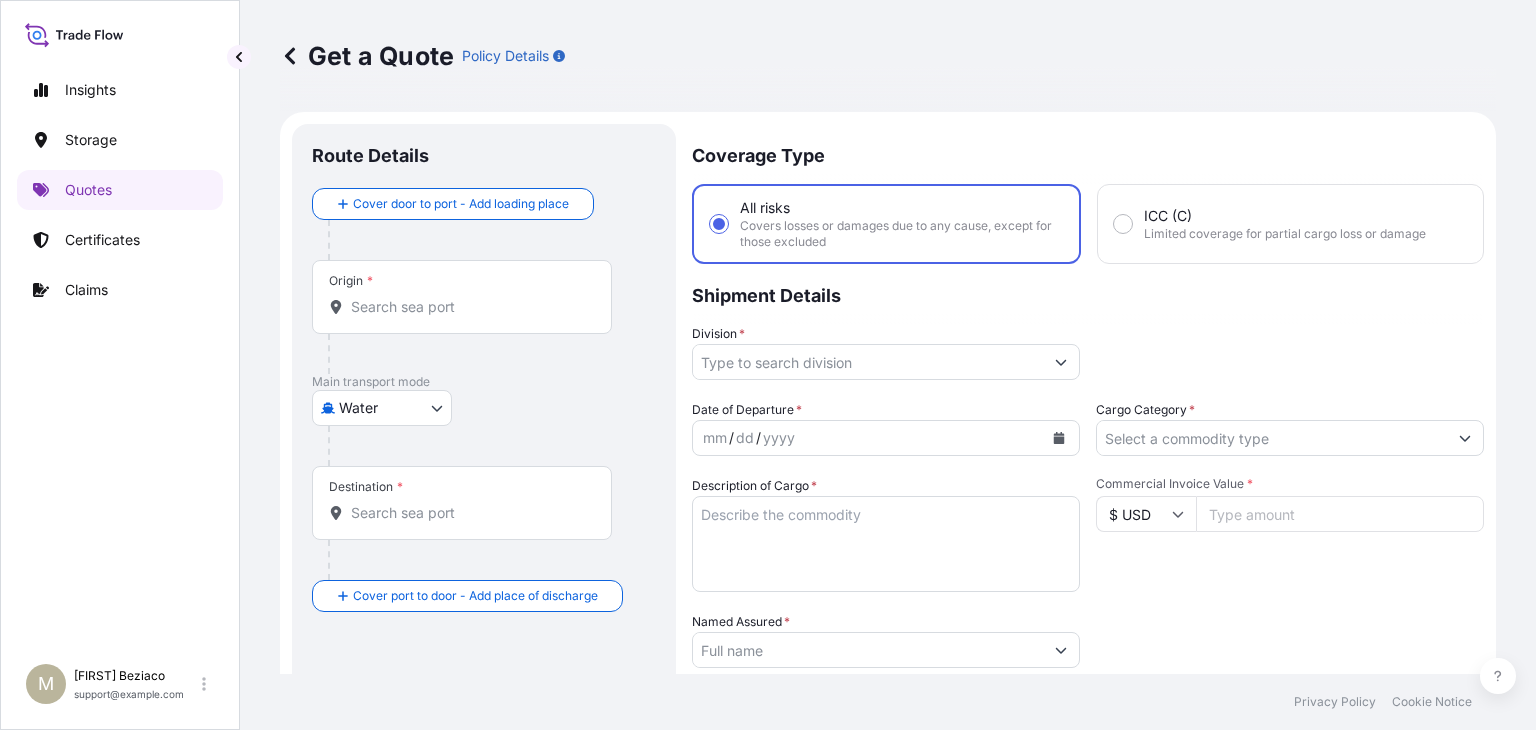 scroll, scrollTop: 32, scrollLeft: 0, axis: vertical 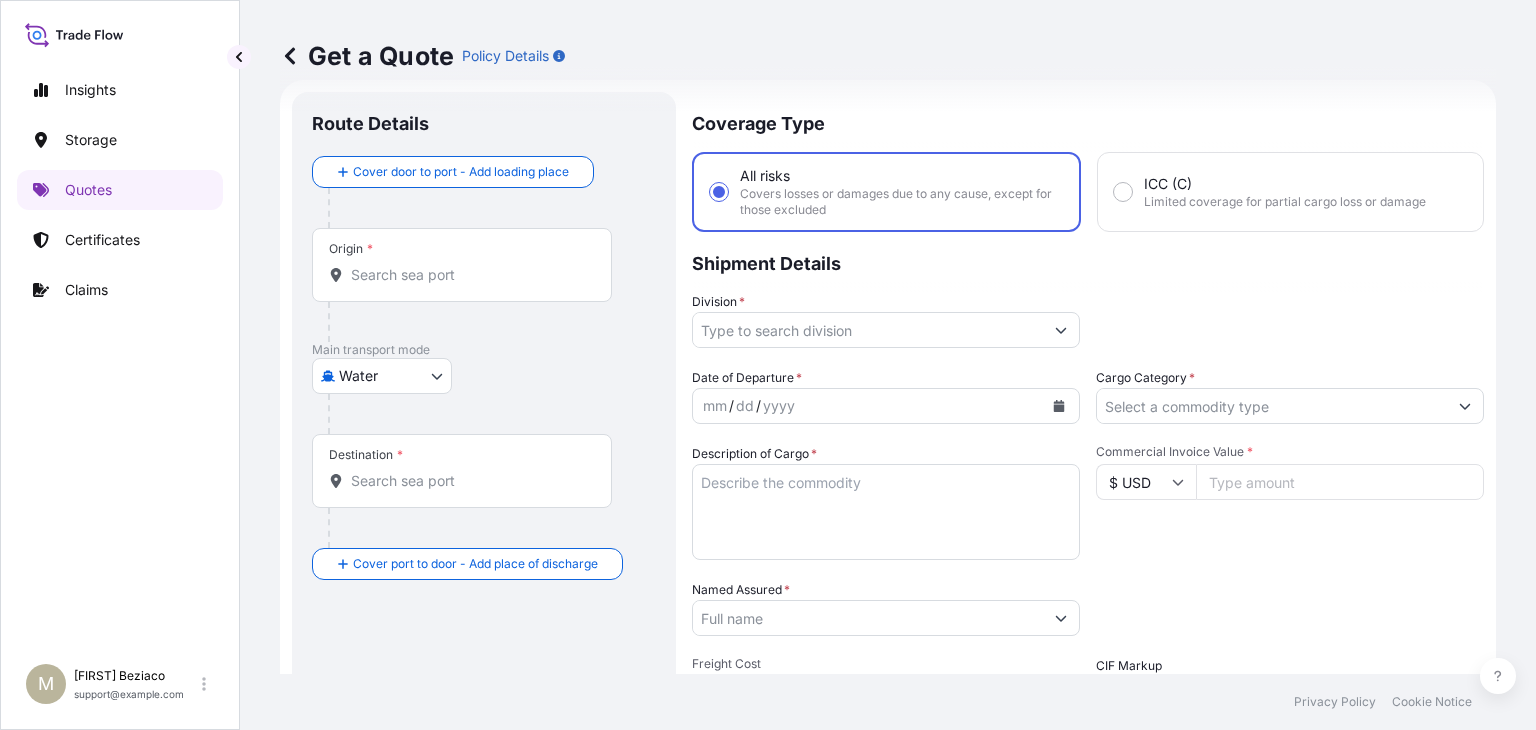 click on "Origin *" at bounding box center (462, 265) 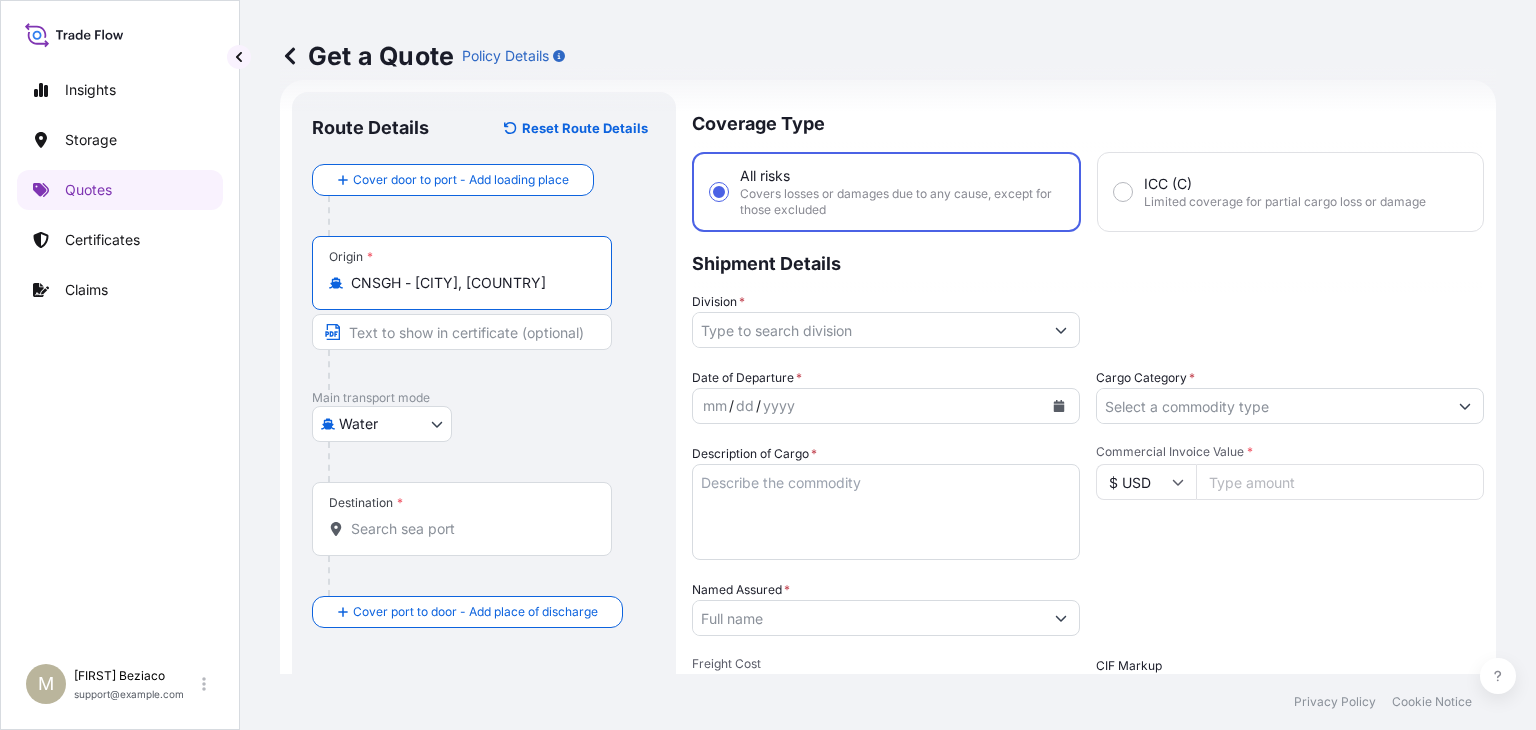 type on "CNSGH - [CITY], [COUNTRY]" 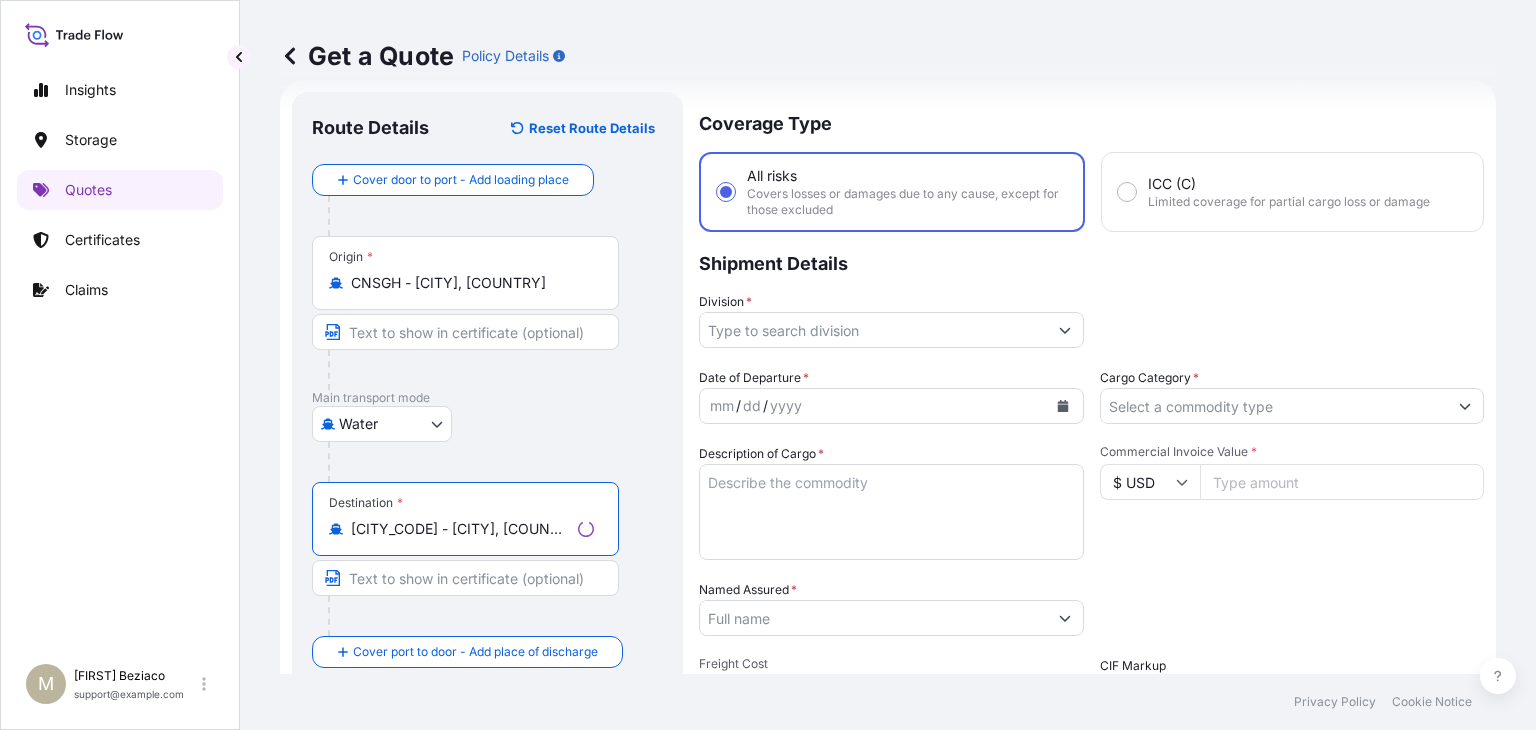 type on "[CITY_CODE] - [CITY], [COUNTRY]" 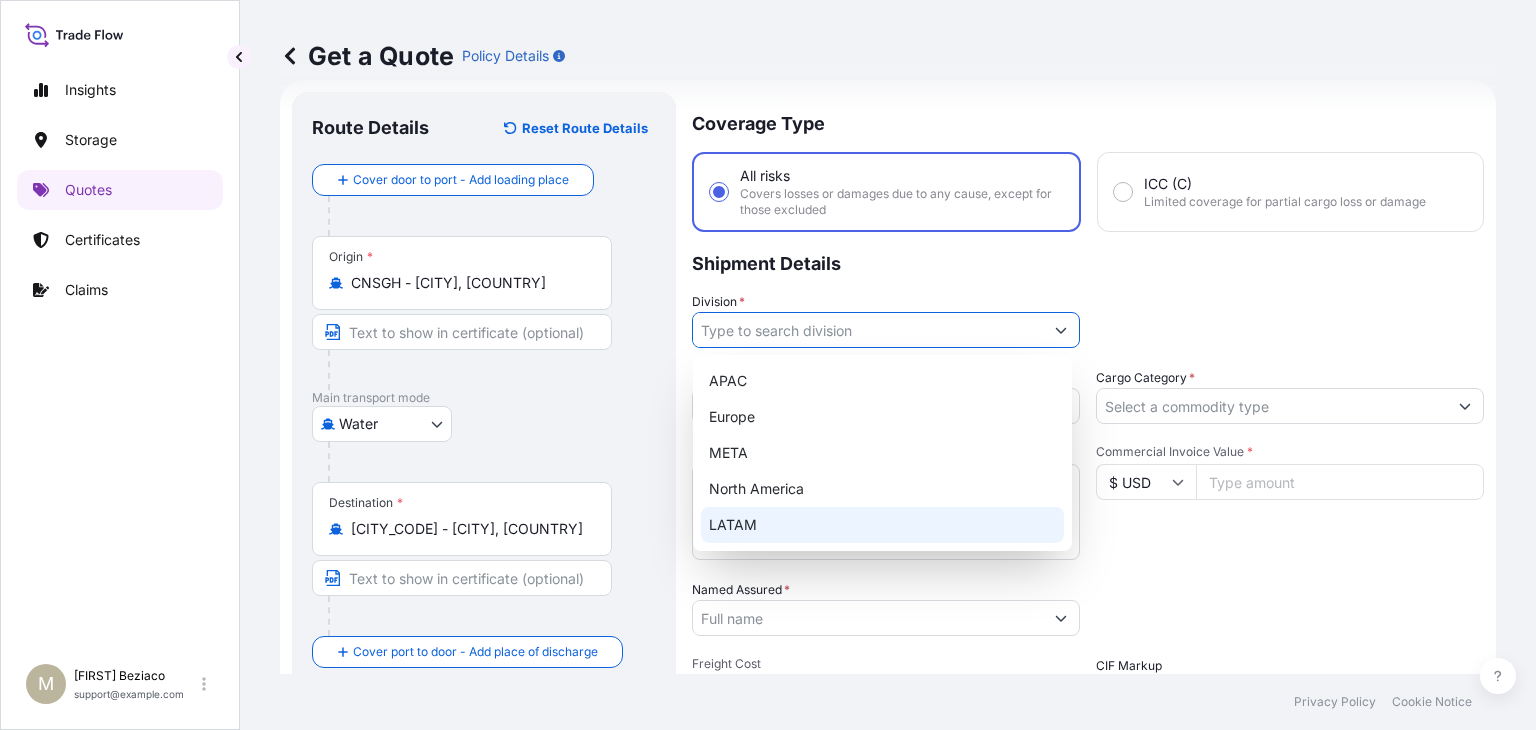 click on "LATAM" at bounding box center [882, 525] 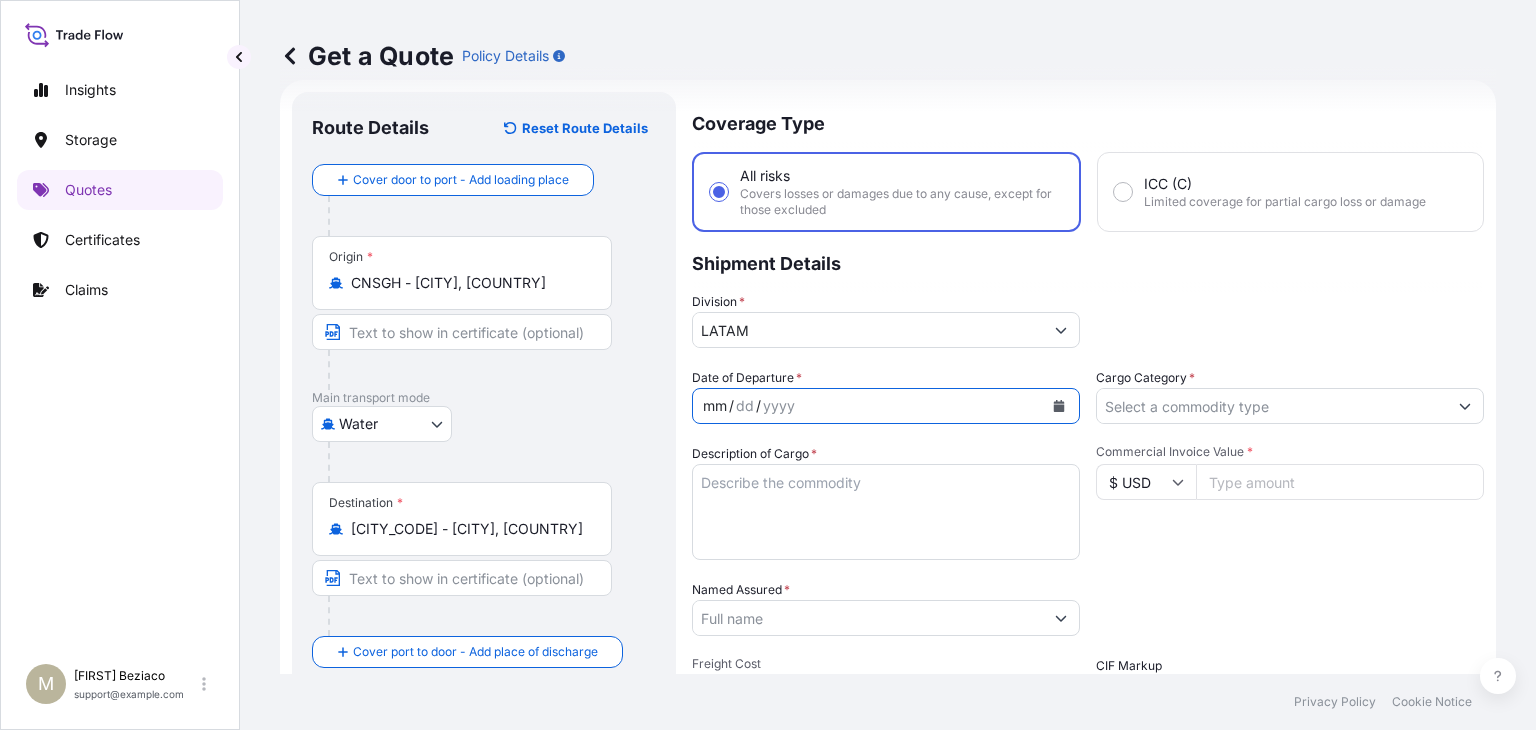 click on "/" at bounding box center (731, 406) 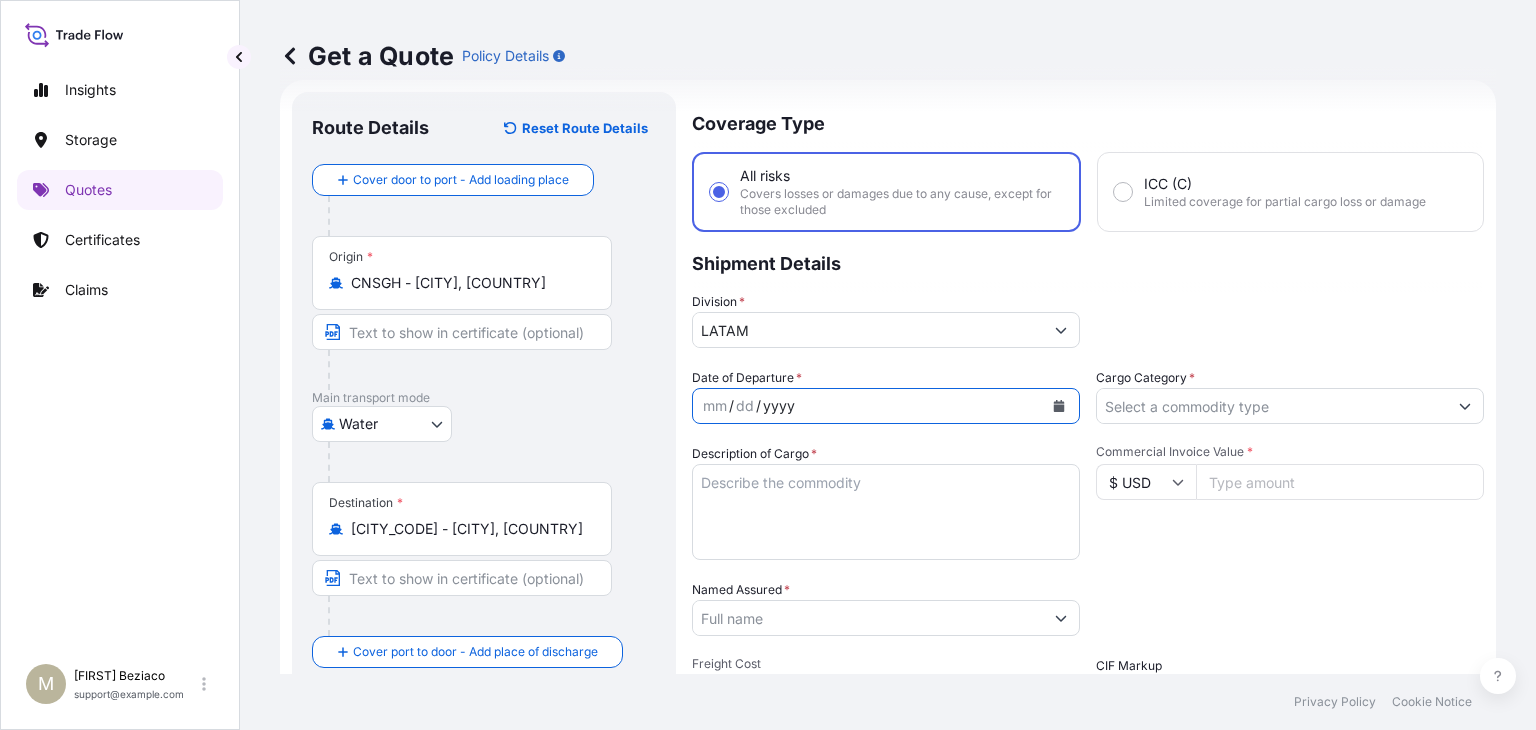 click on "yyyy" at bounding box center (779, 406) 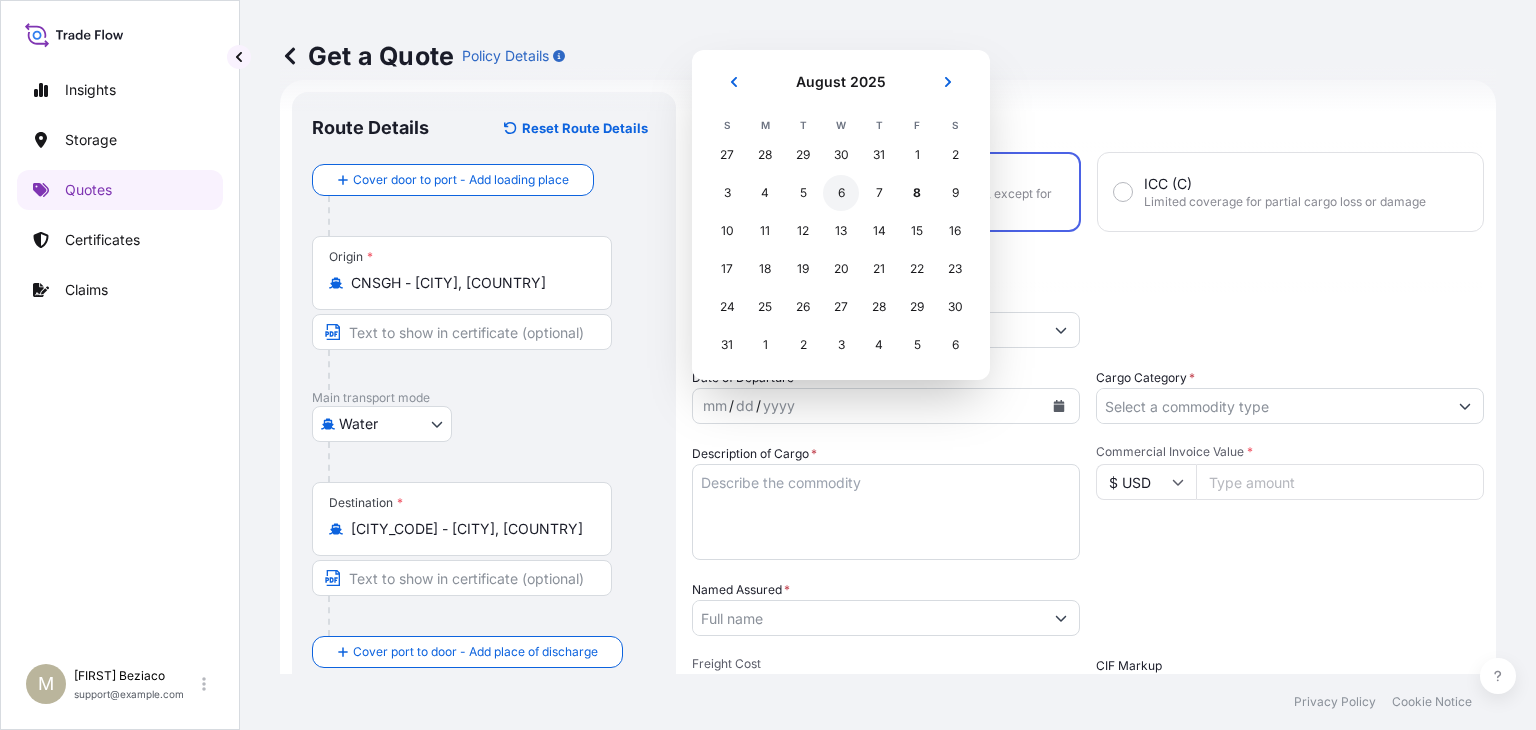 click on "6" at bounding box center (841, 193) 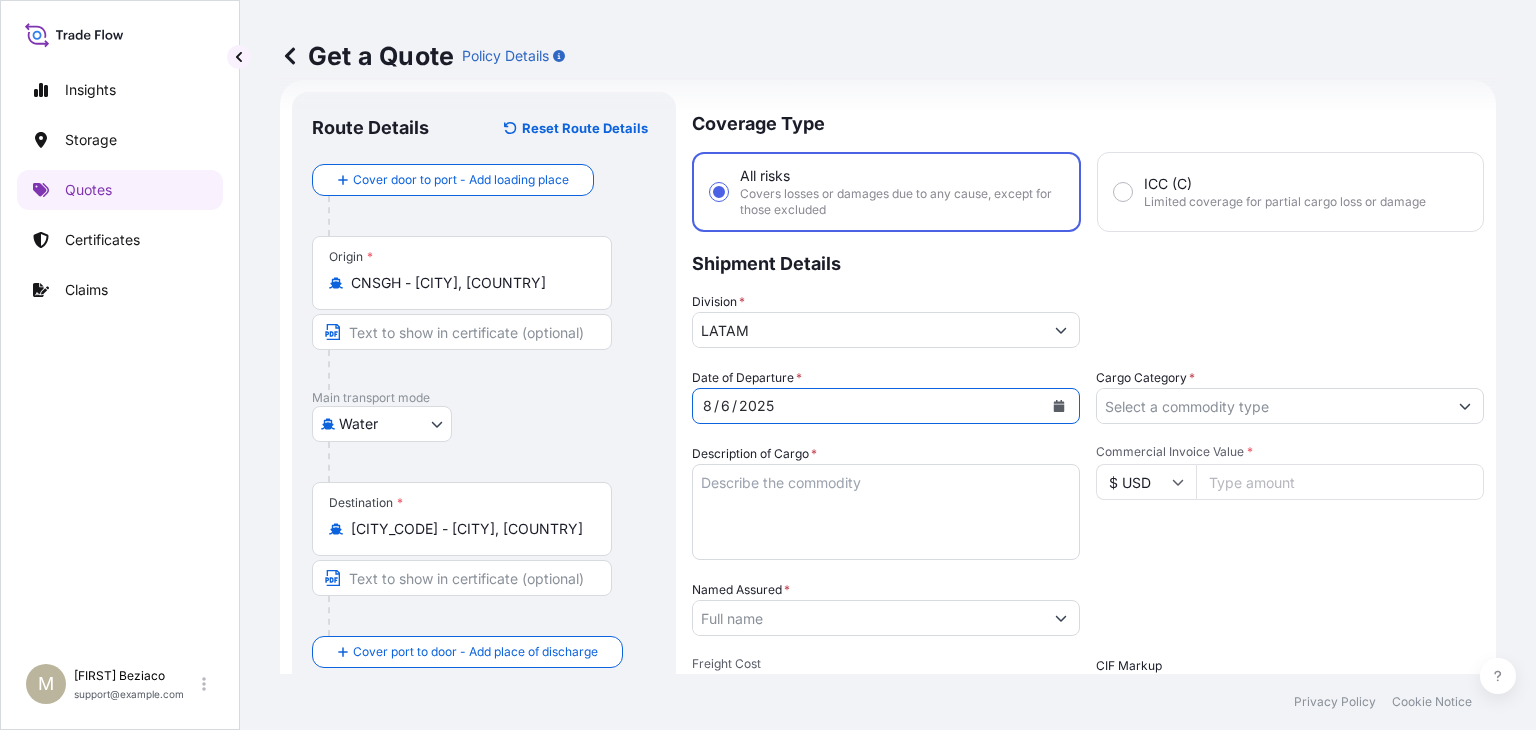 click at bounding box center [1465, 406] 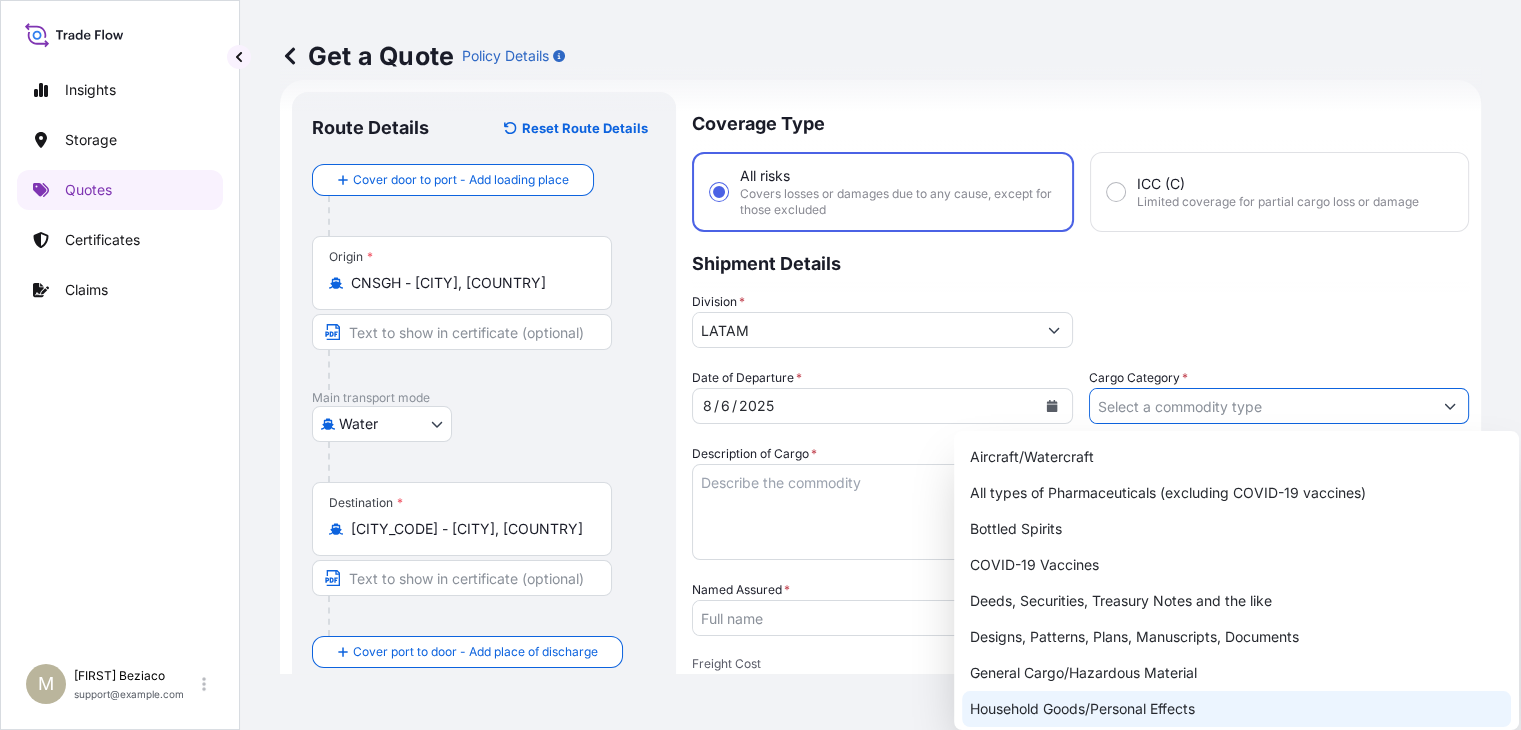 click on "General Cargo/Hazardous Material" at bounding box center [1236, 673] 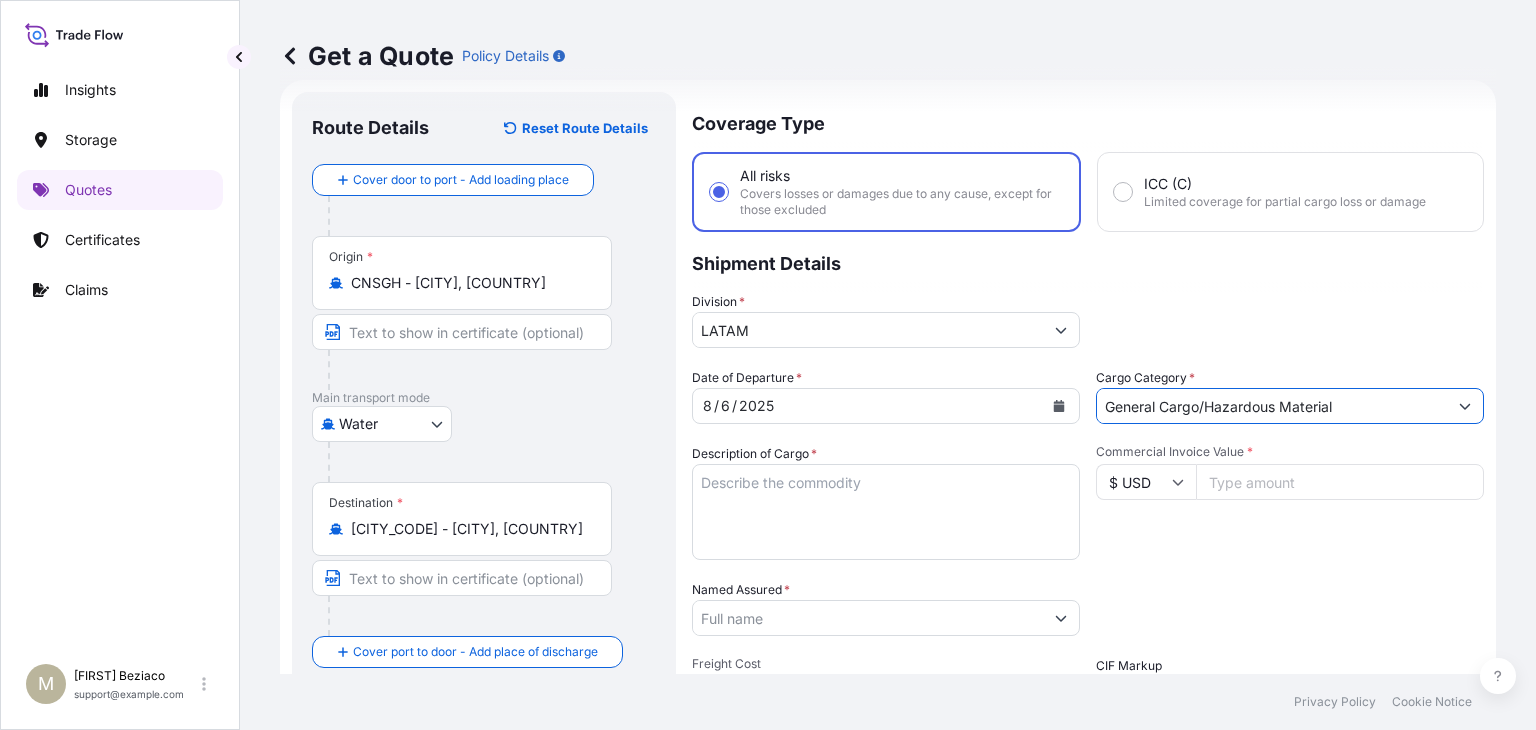 click on "Description of Cargo *" at bounding box center (886, 512) 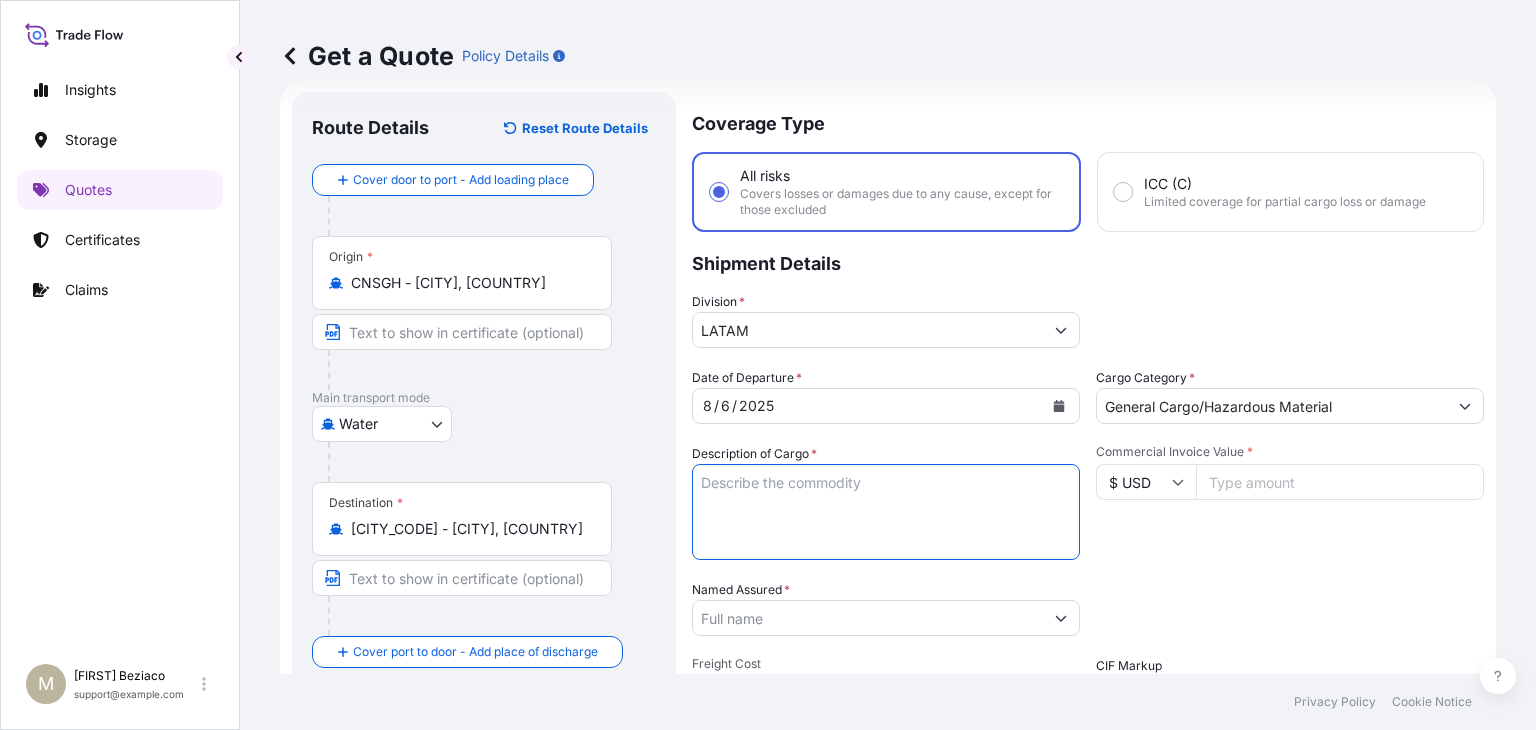 paste on "VINYL ACETATE-ETHYLENE COPOLYMER" 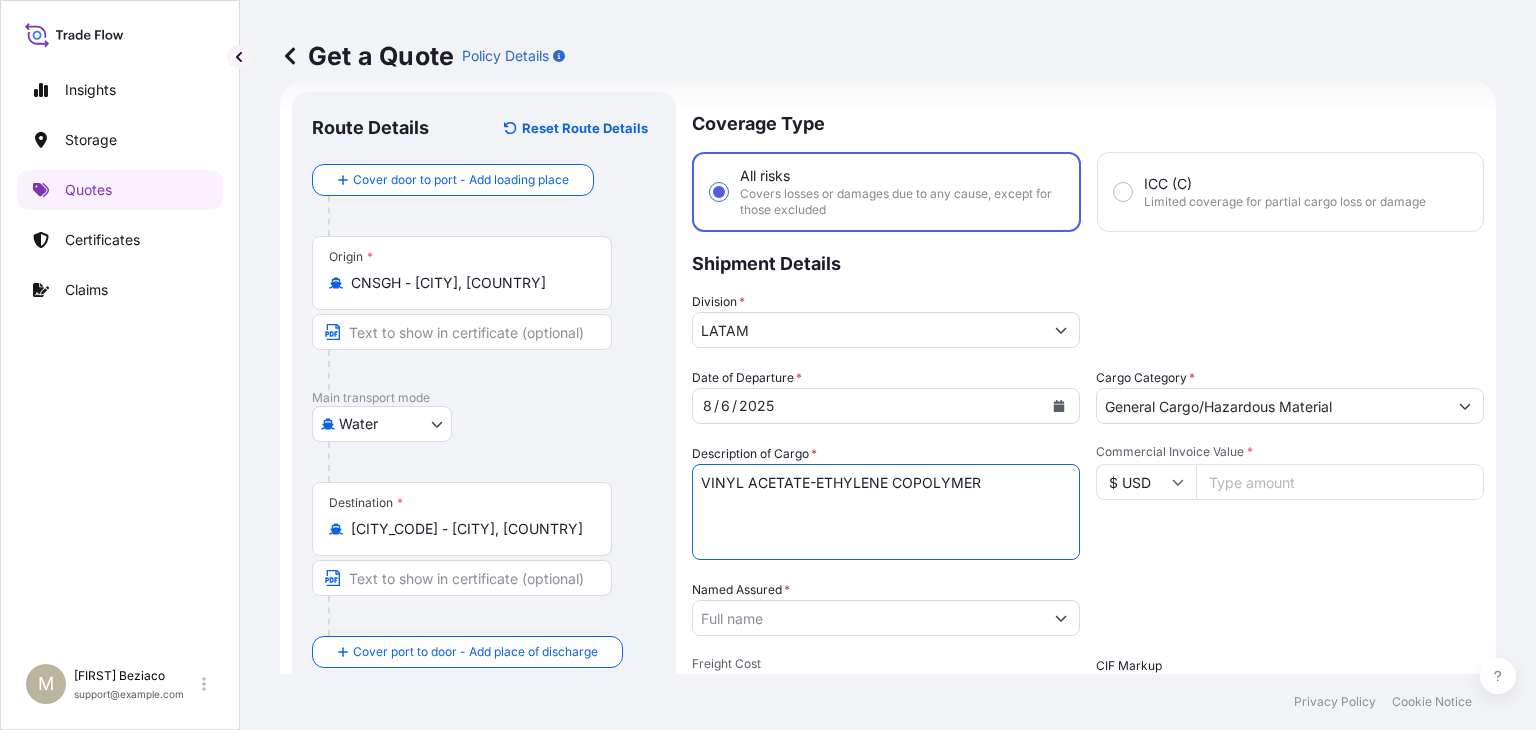 type on "VINYL ACETATE-ETHYLENE COPOLYMER" 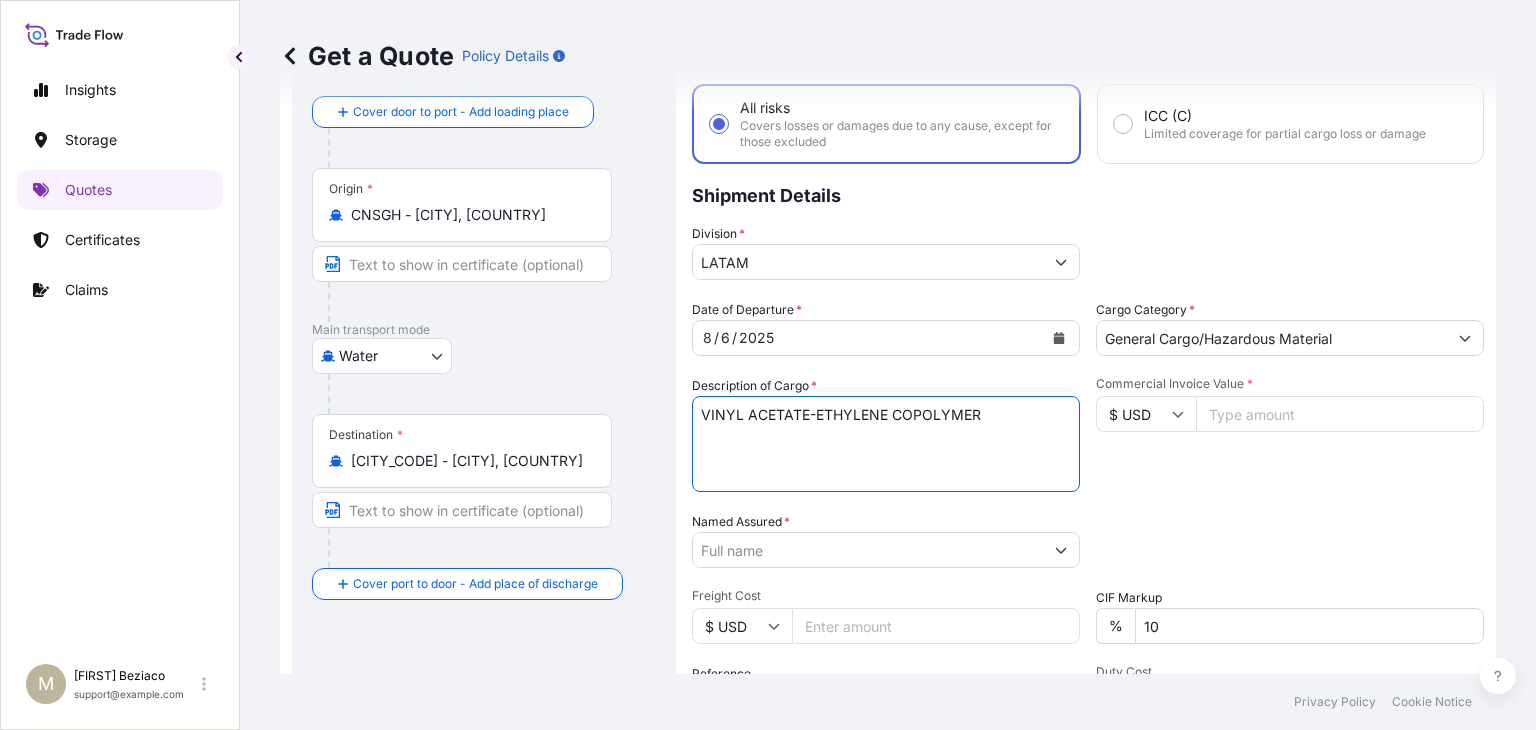 scroll, scrollTop: 132, scrollLeft: 0, axis: vertical 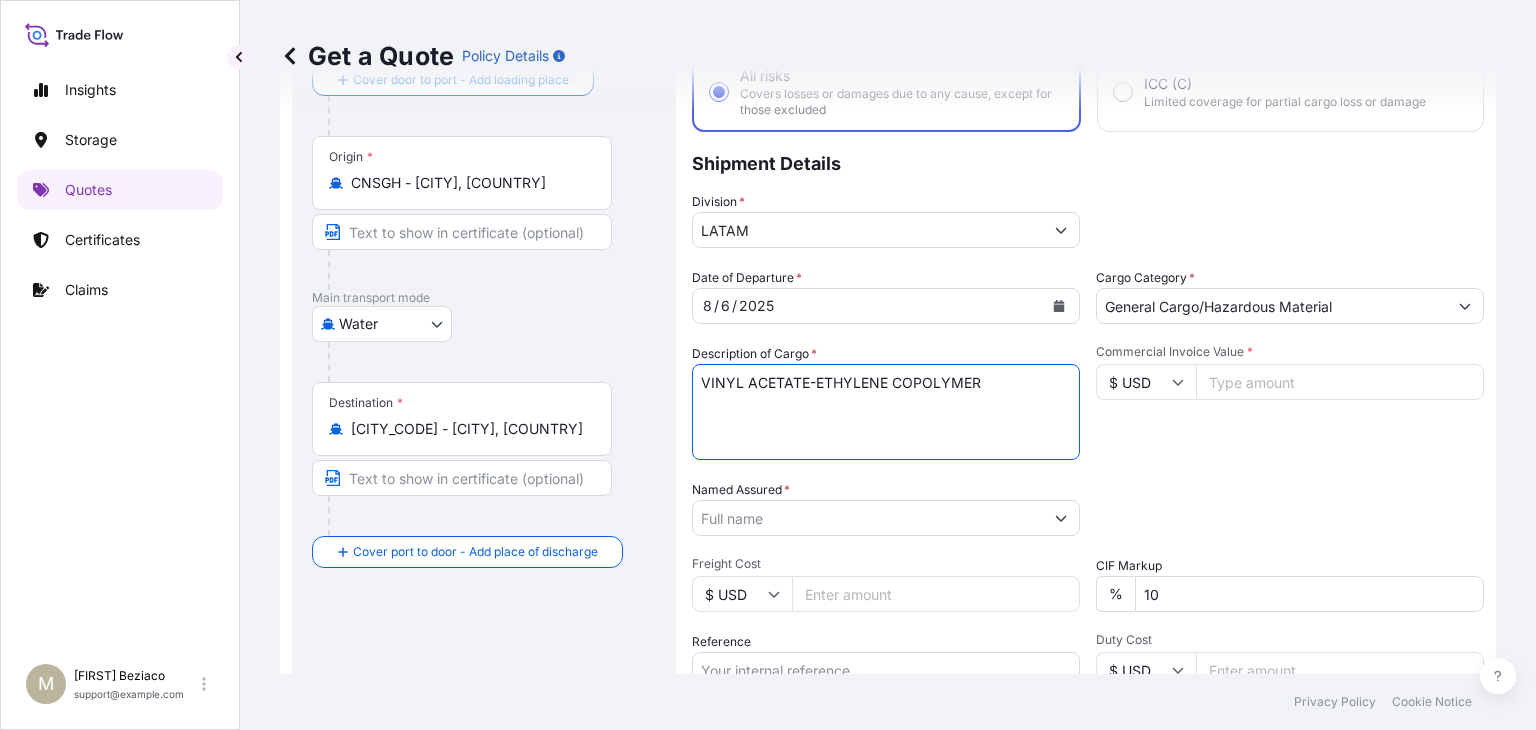 click on "Named Assured *" at bounding box center (868, 518) 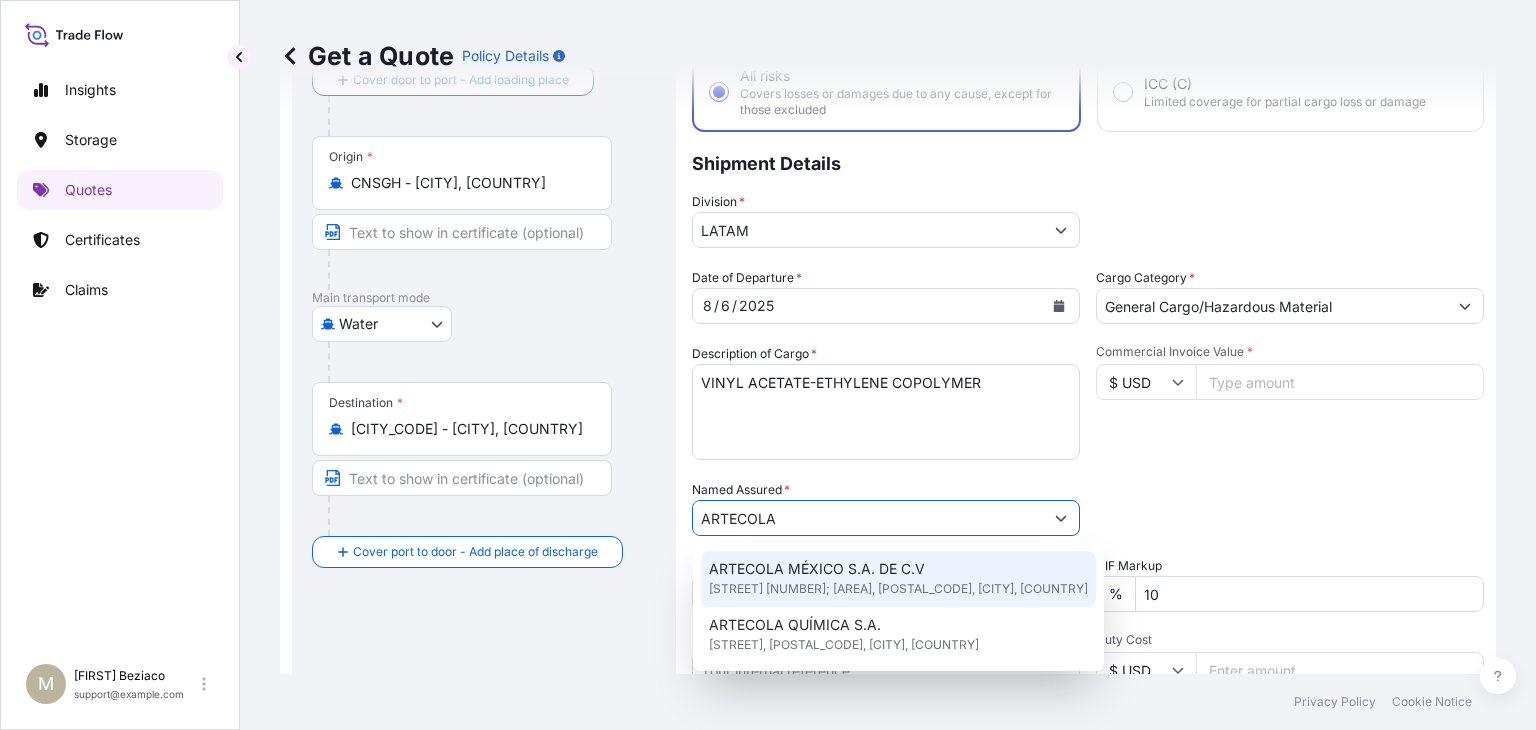 click on "[STREET] [NUMBER]; [AREA], [POSTAL_CODE], [CITY], [COUNTRY]" at bounding box center [898, 589] 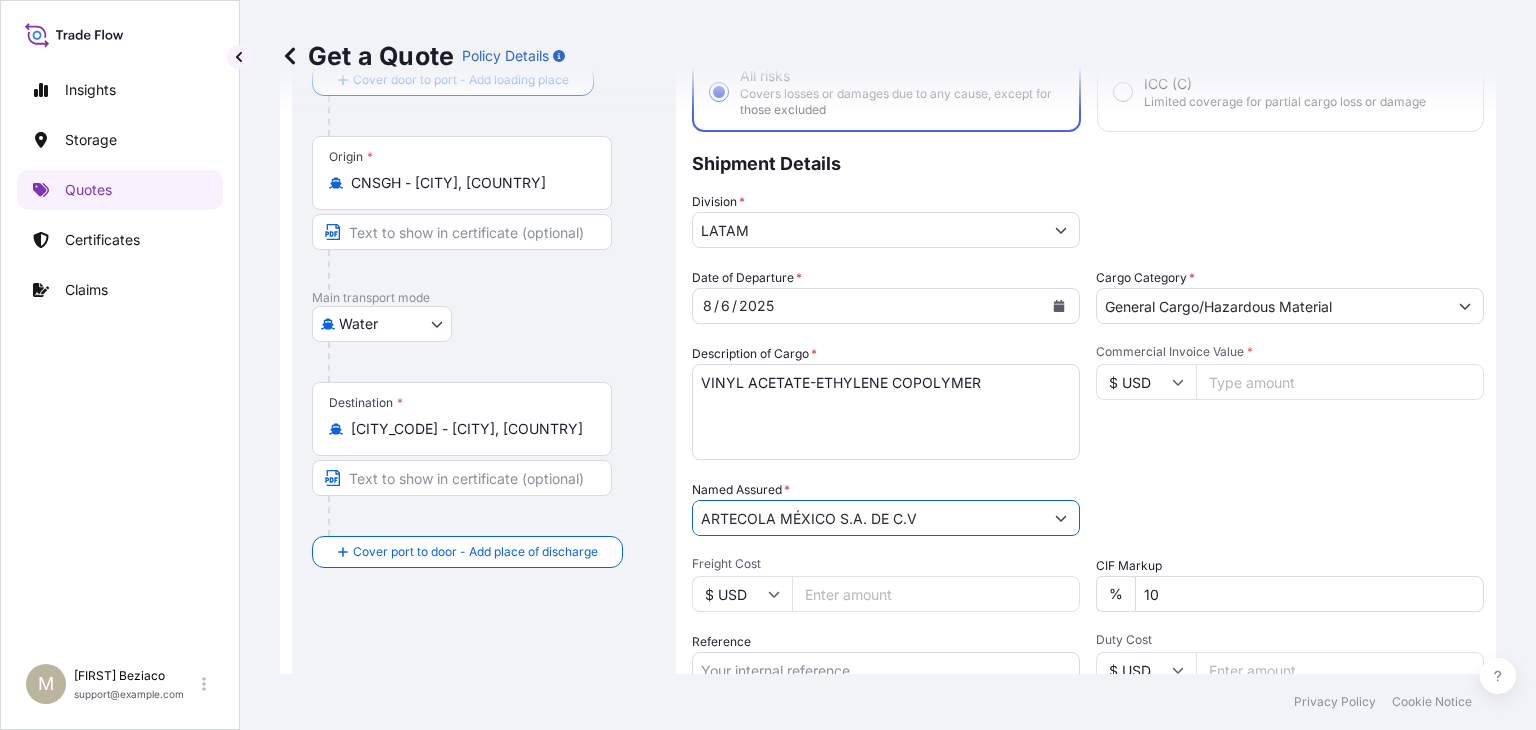 type on "ARTECOLA MÉXICO S.A. DE C.V" 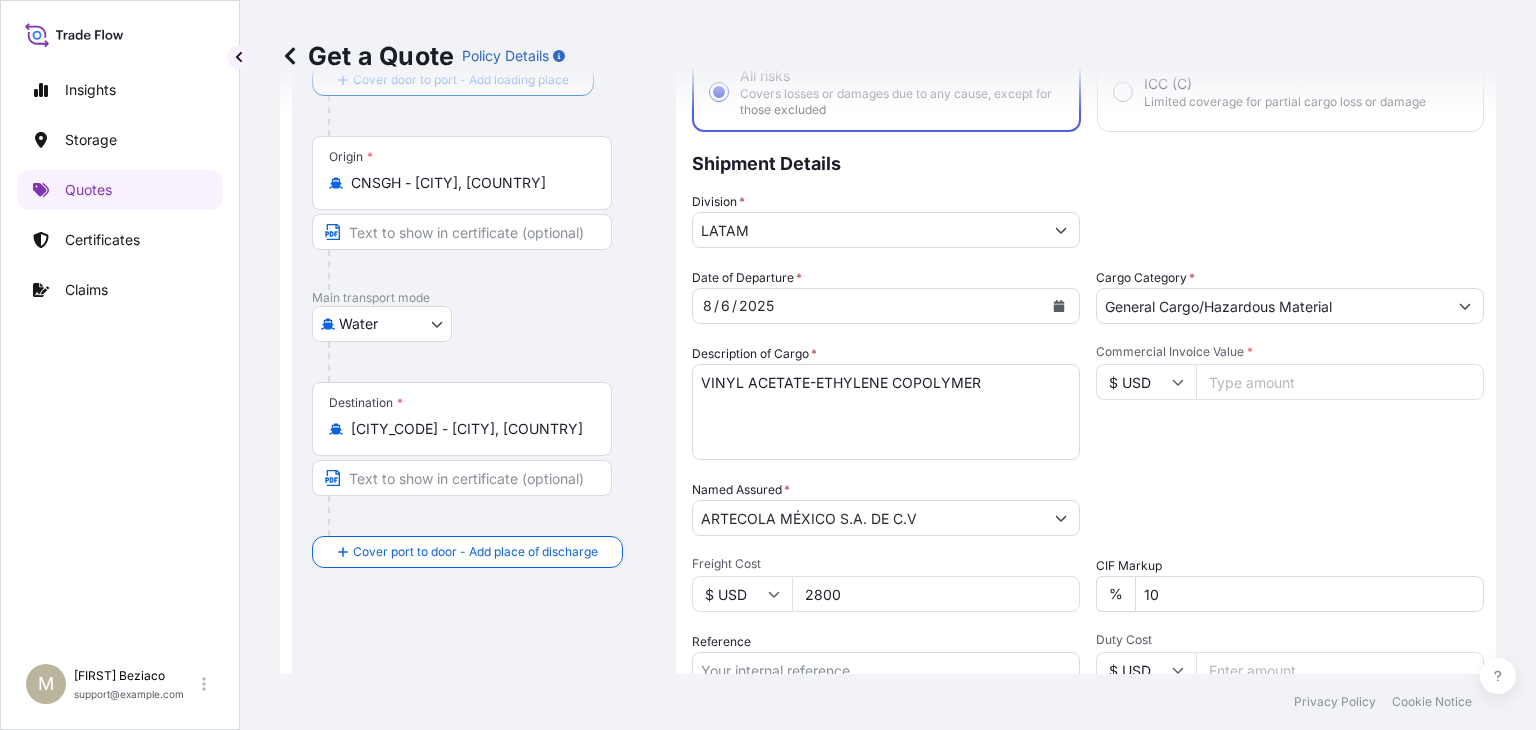 type on "2800" 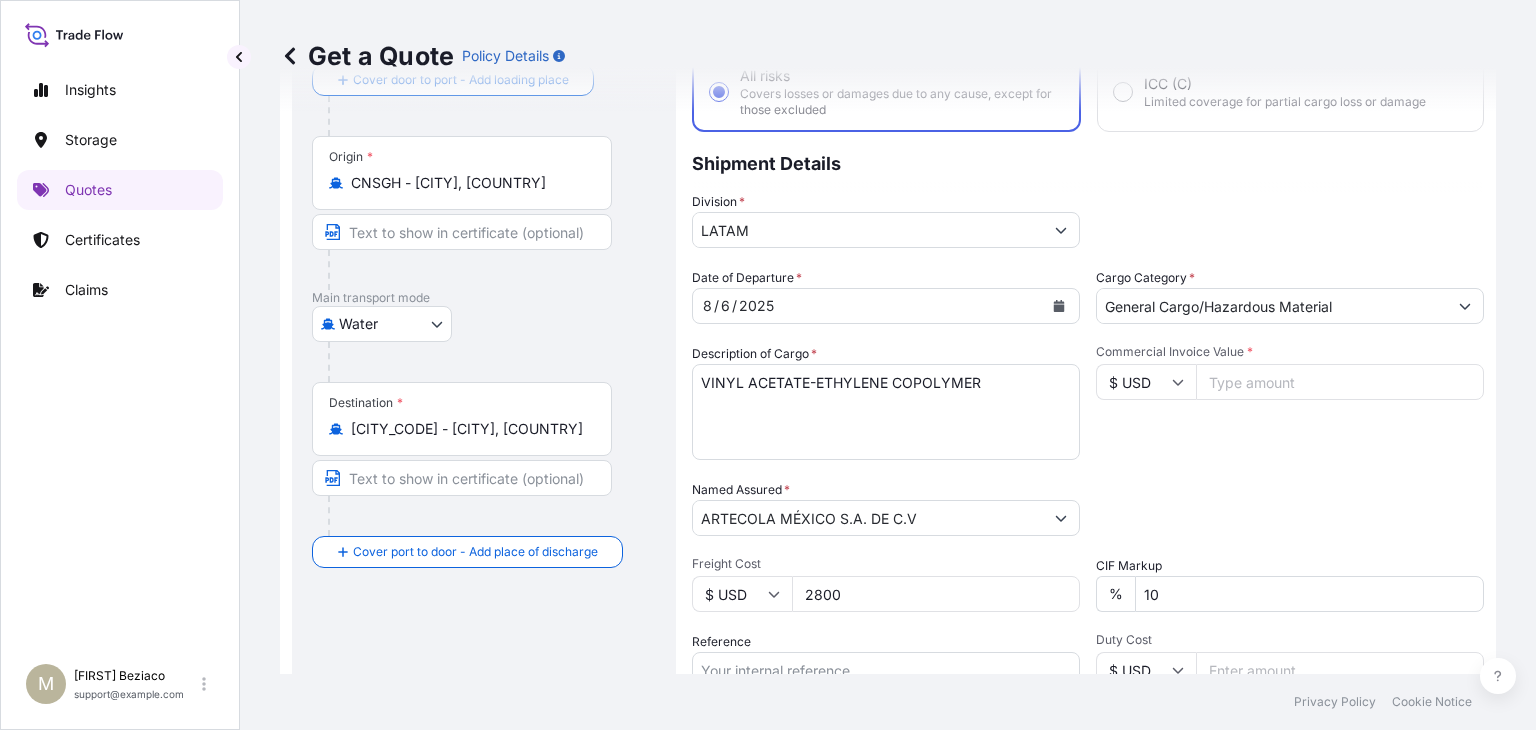 click on "Commercial Invoice Value   *" at bounding box center (1340, 382) 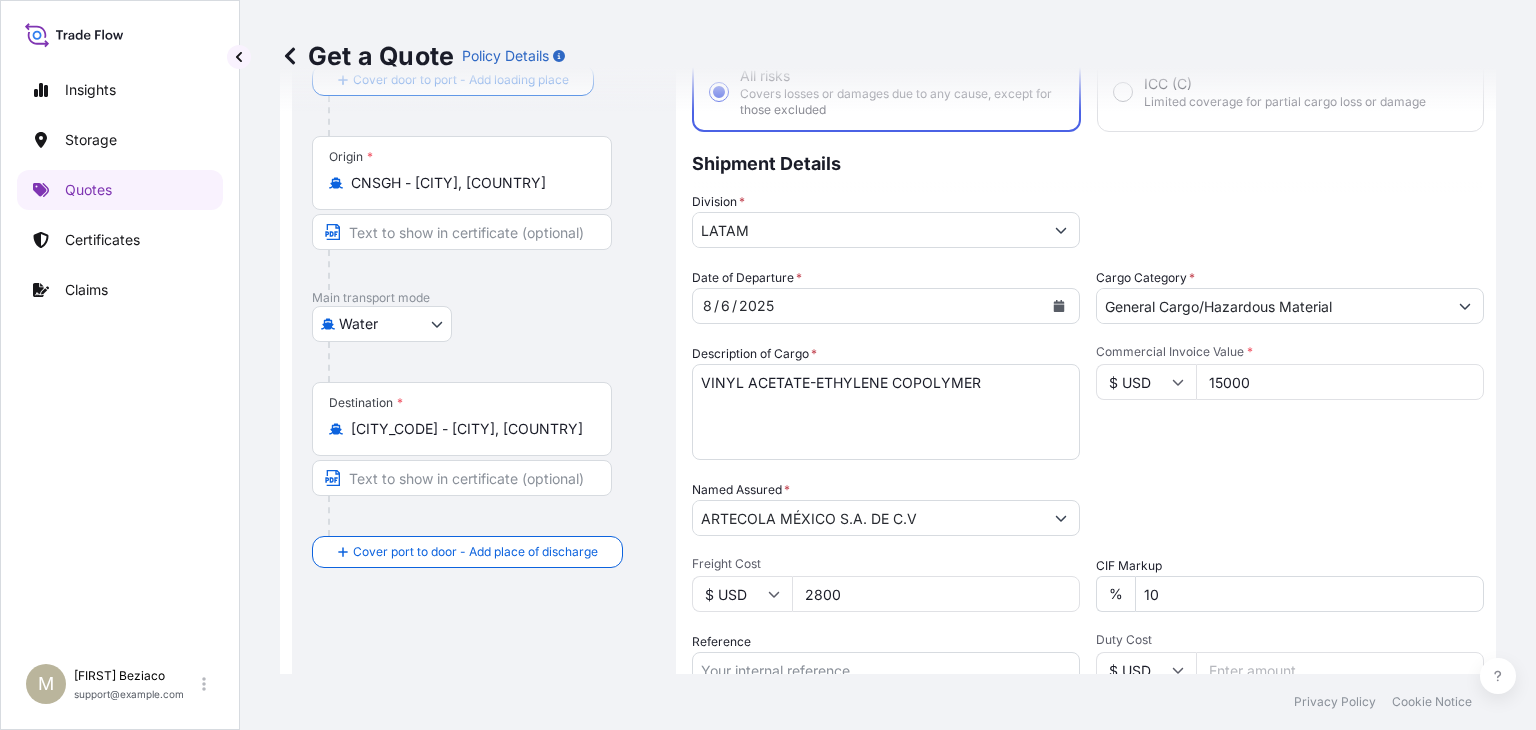 type on "15000" 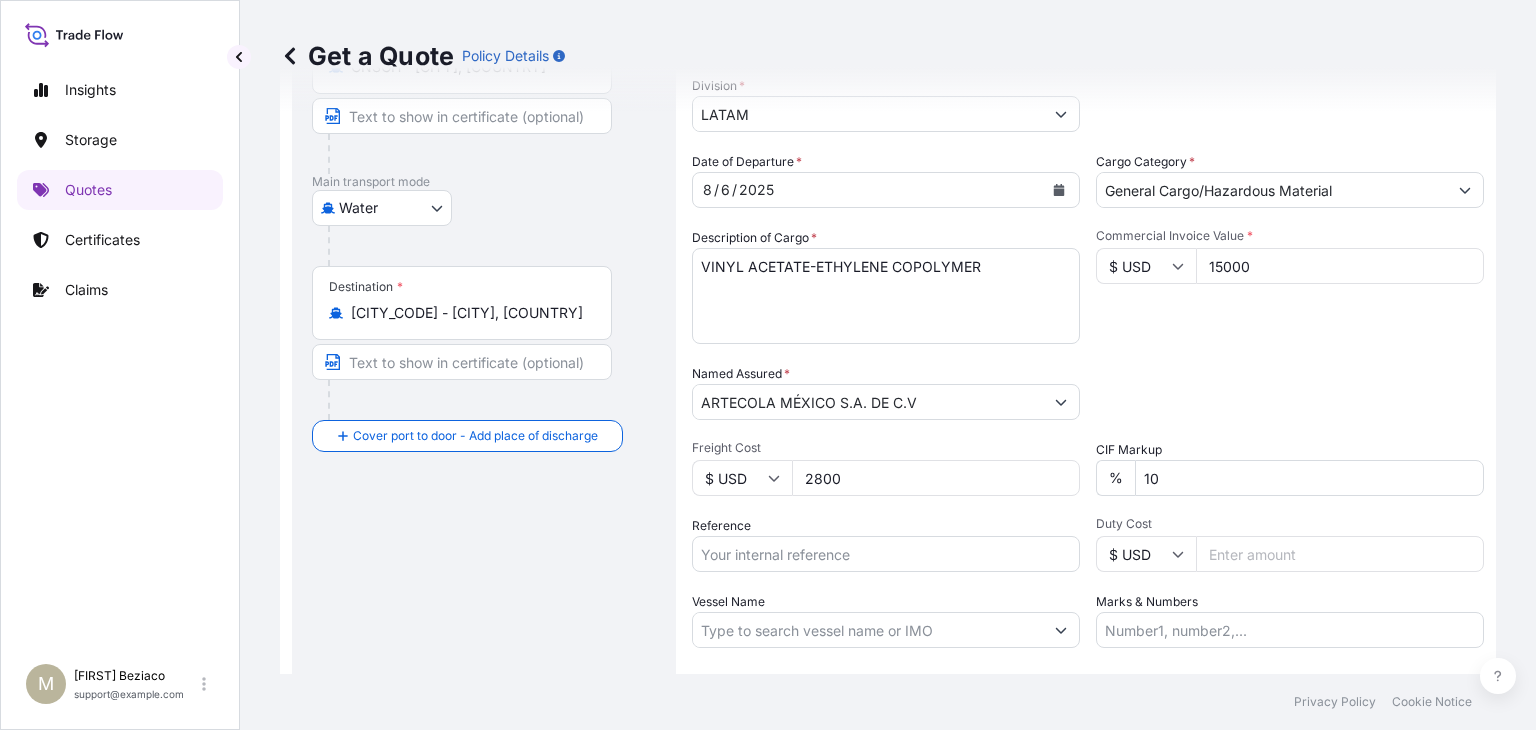scroll, scrollTop: 381, scrollLeft: 0, axis: vertical 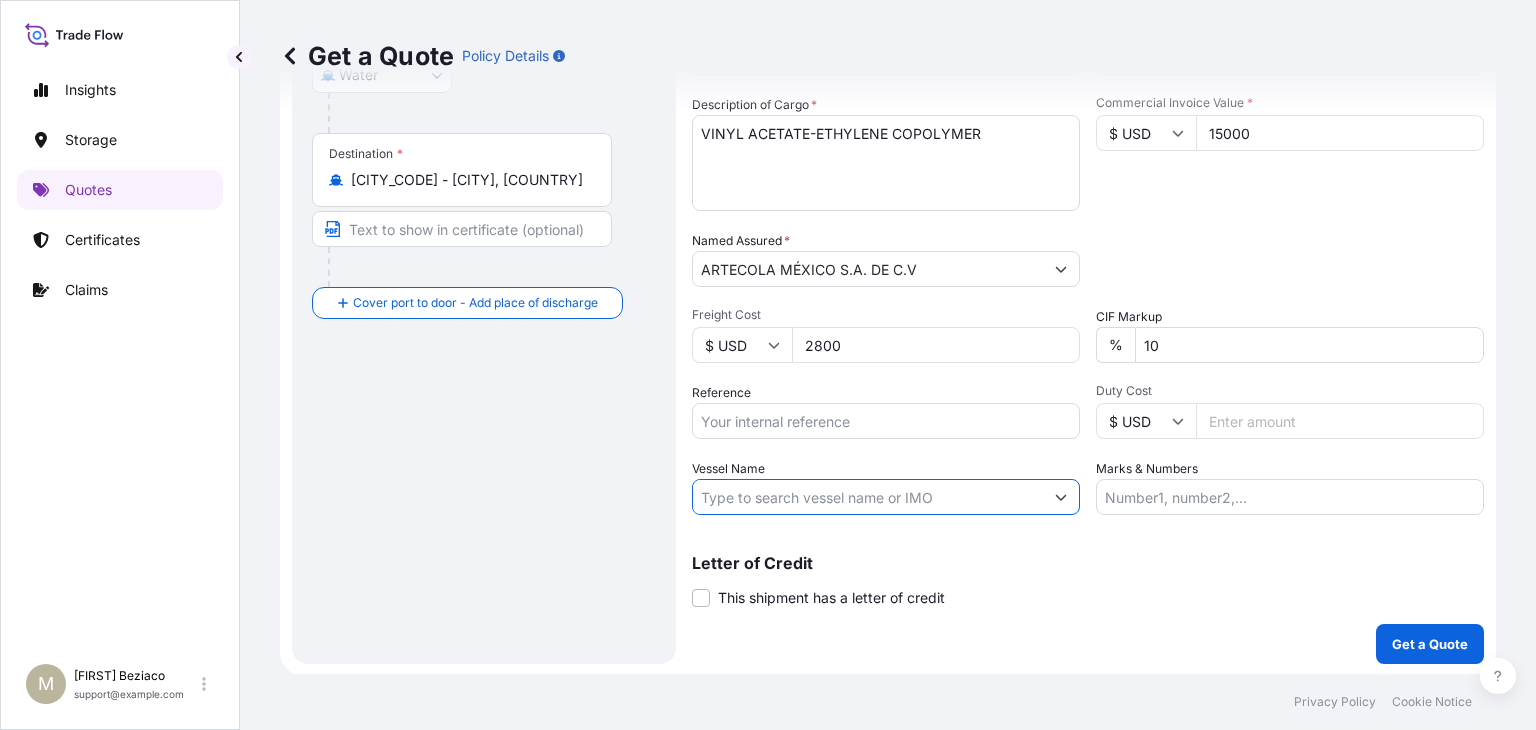 click on "Vessel Name" at bounding box center (868, 497) 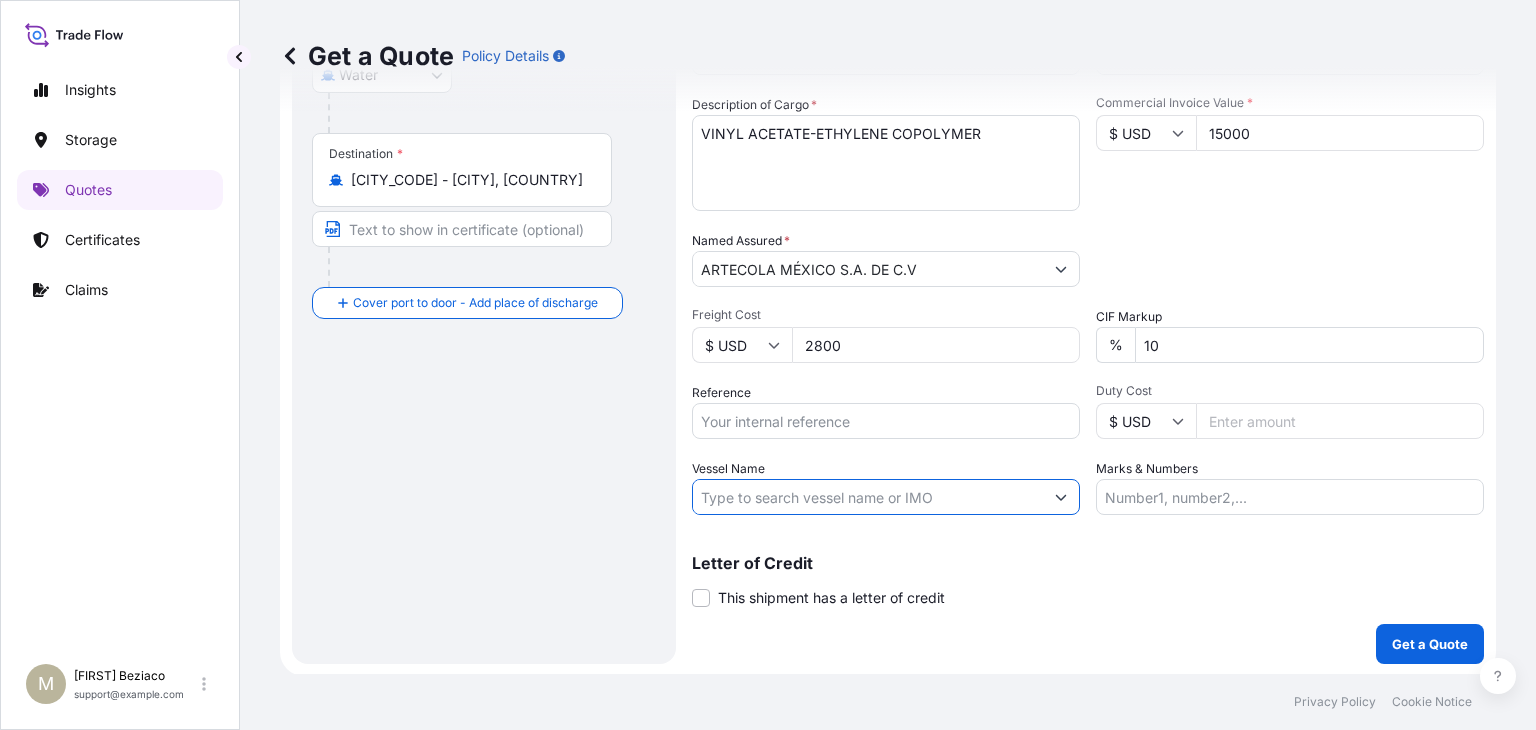 click on "Duty Cost" at bounding box center (1340, 421) 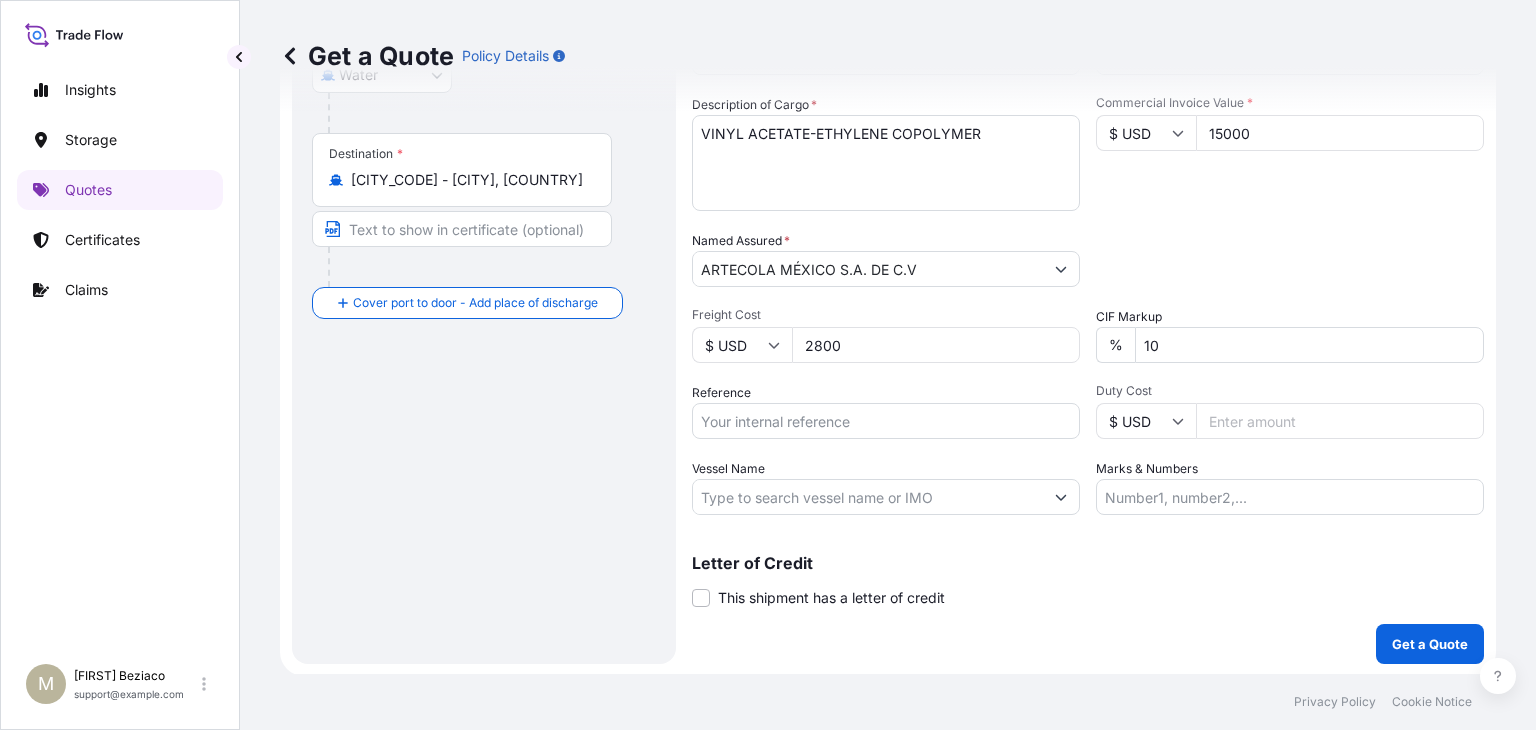 click on "Marks & Numbers" at bounding box center (1290, 497) 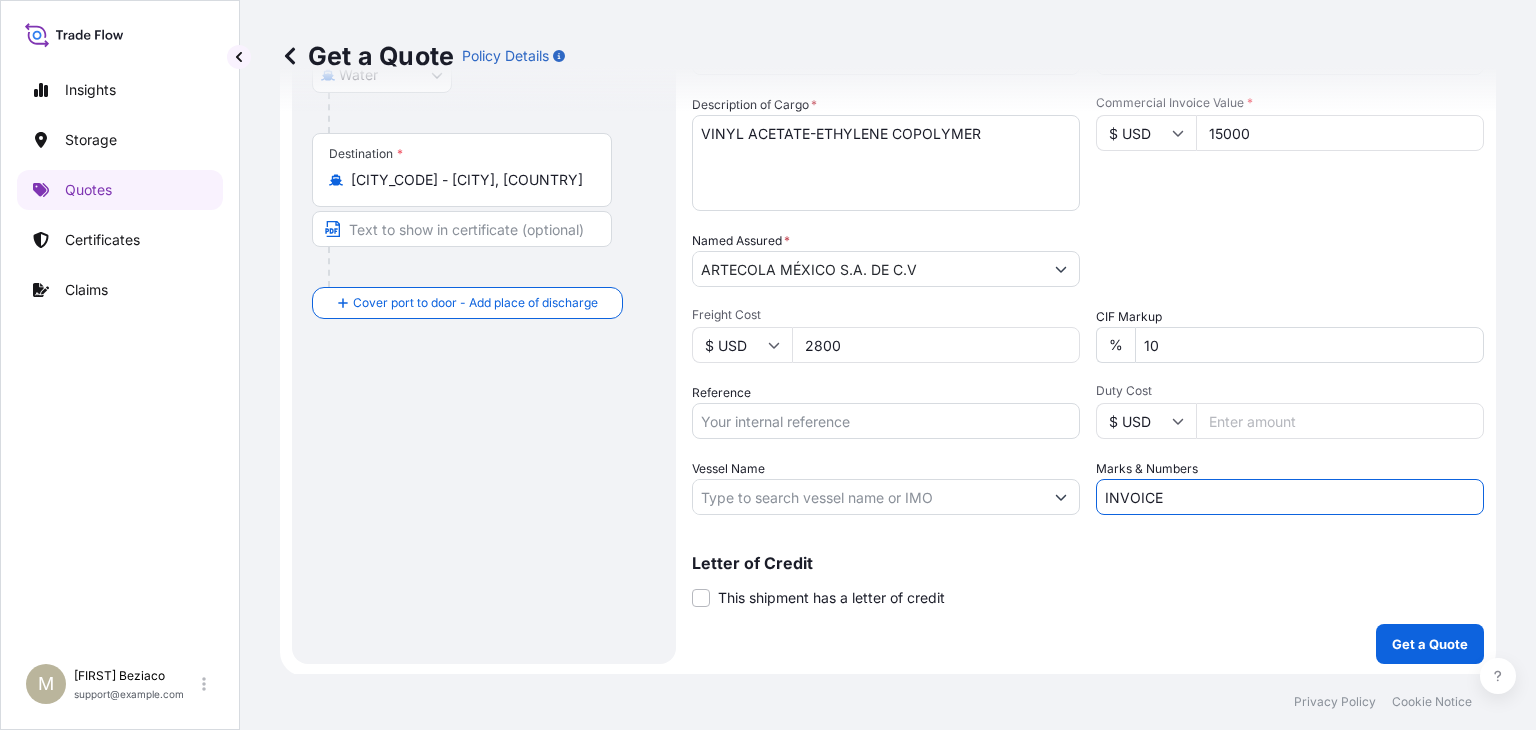 paste on "2517319862HT" 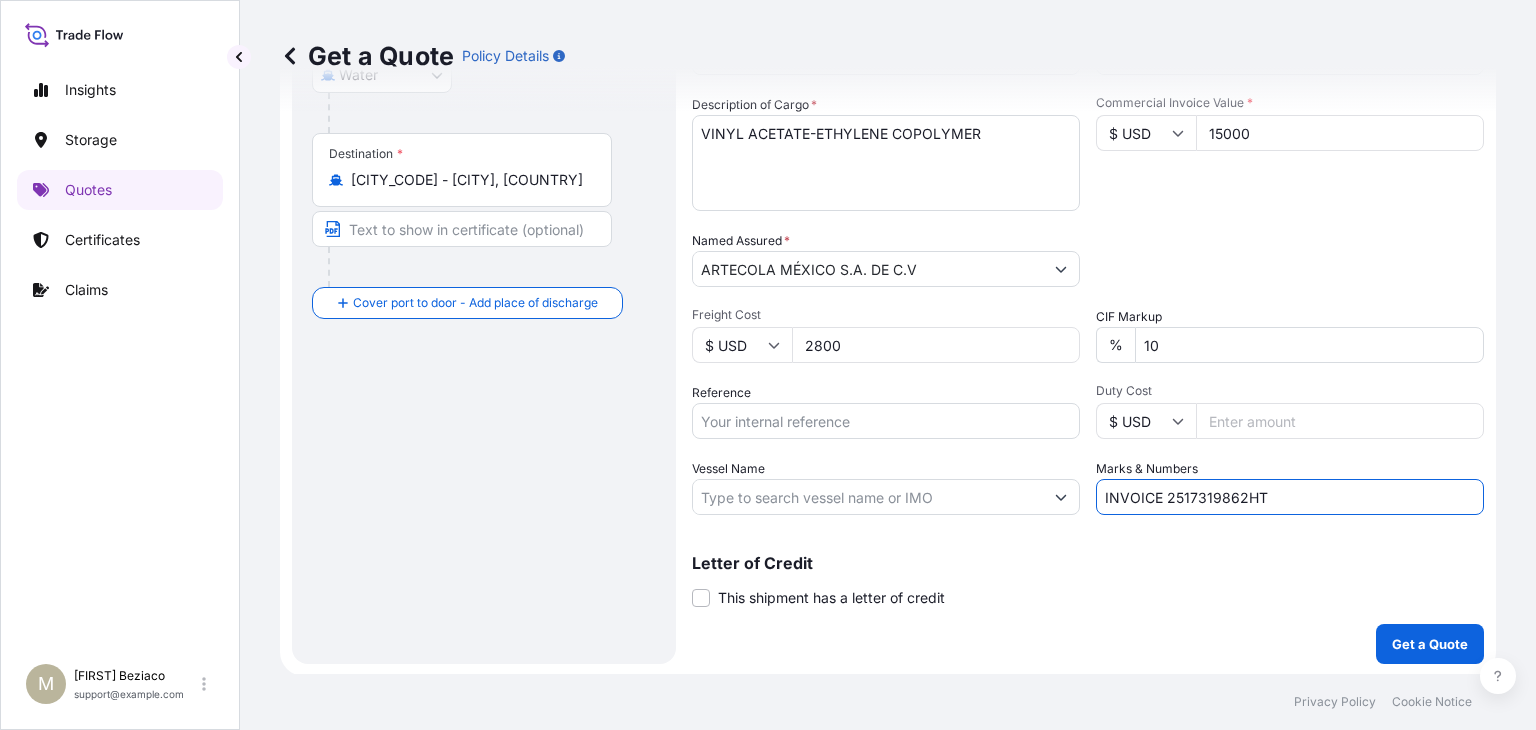 type on "INVOICE 2517319862HT" 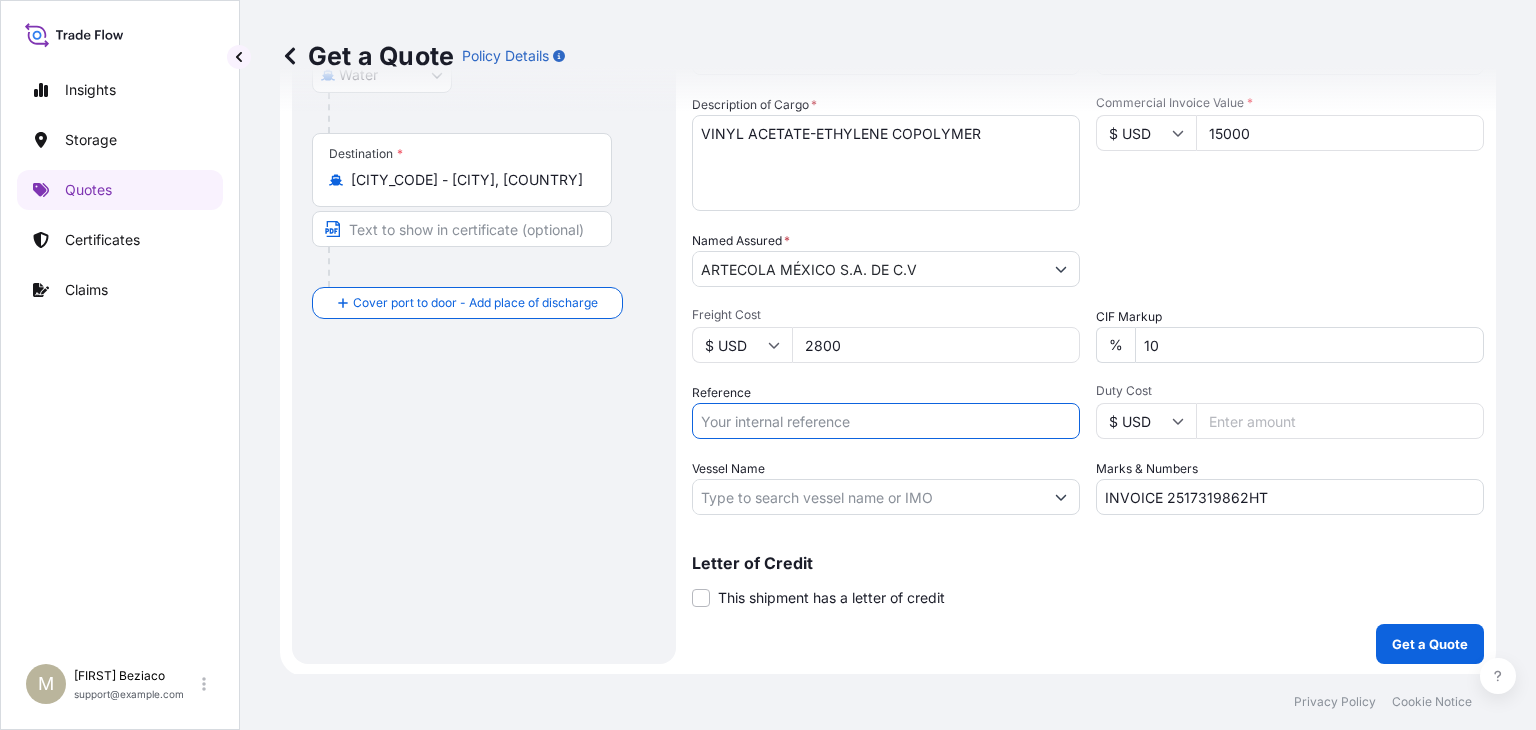 click on "Reference" at bounding box center [886, 421] 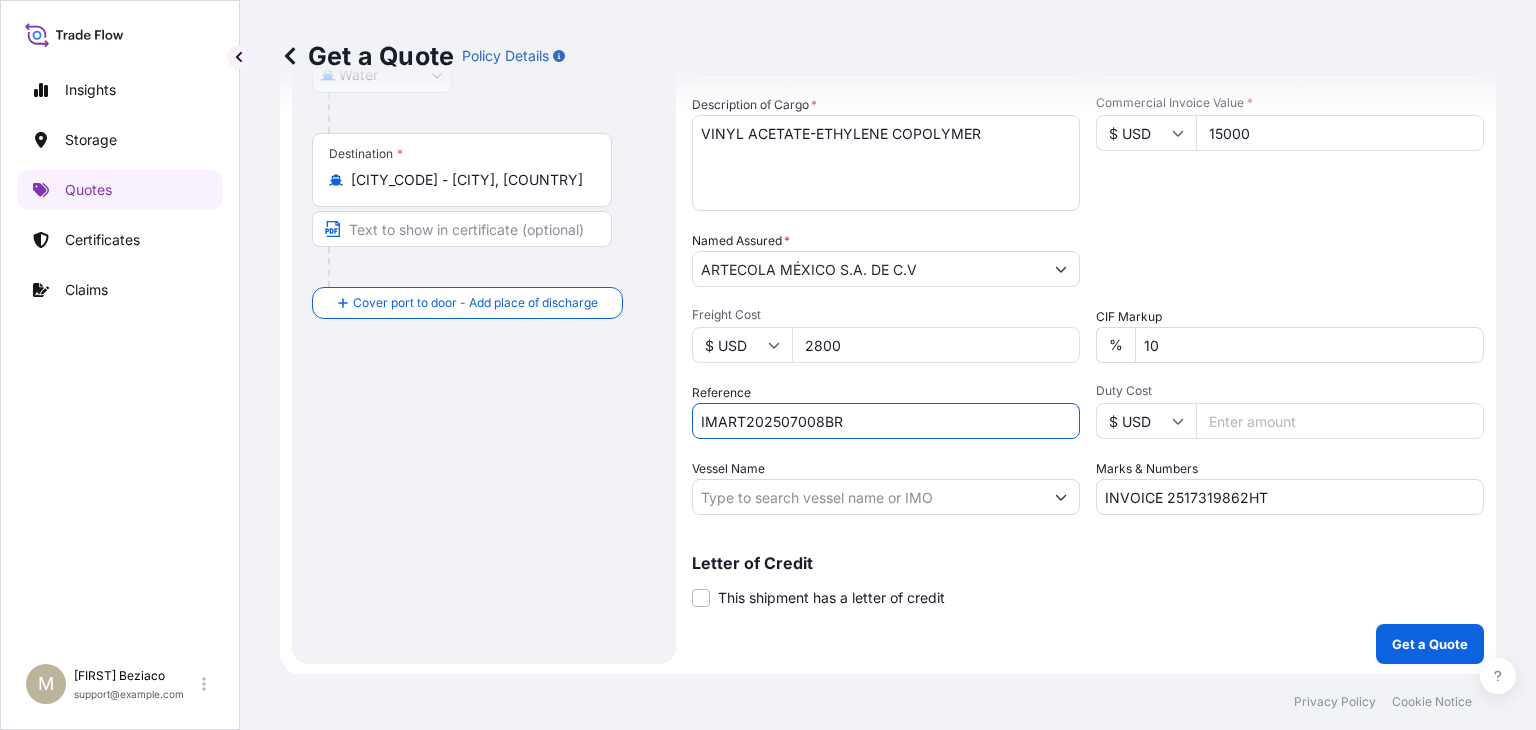 type on "IMART202507008BR" 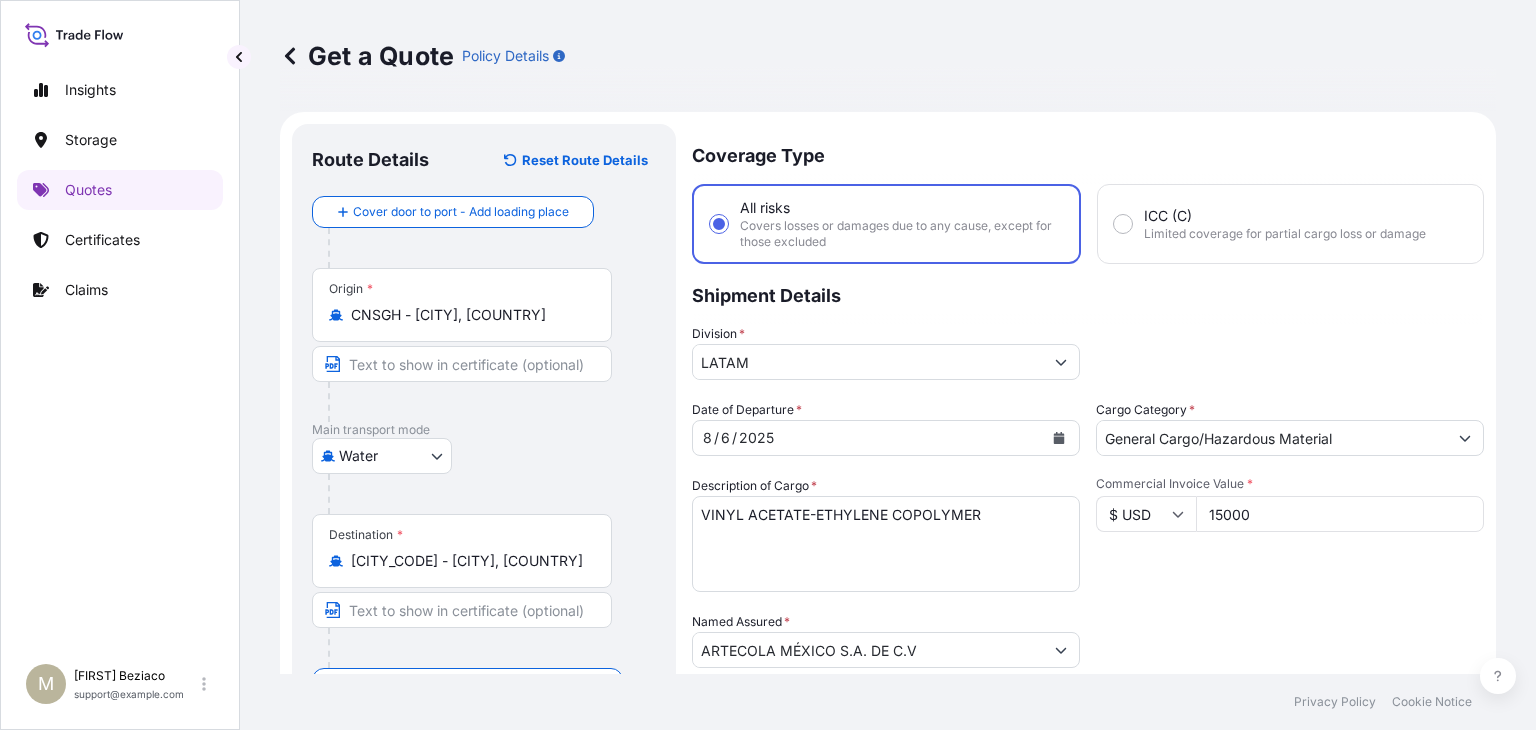 scroll, scrollTop: 381, scrollLeft: 0, axis: vertical 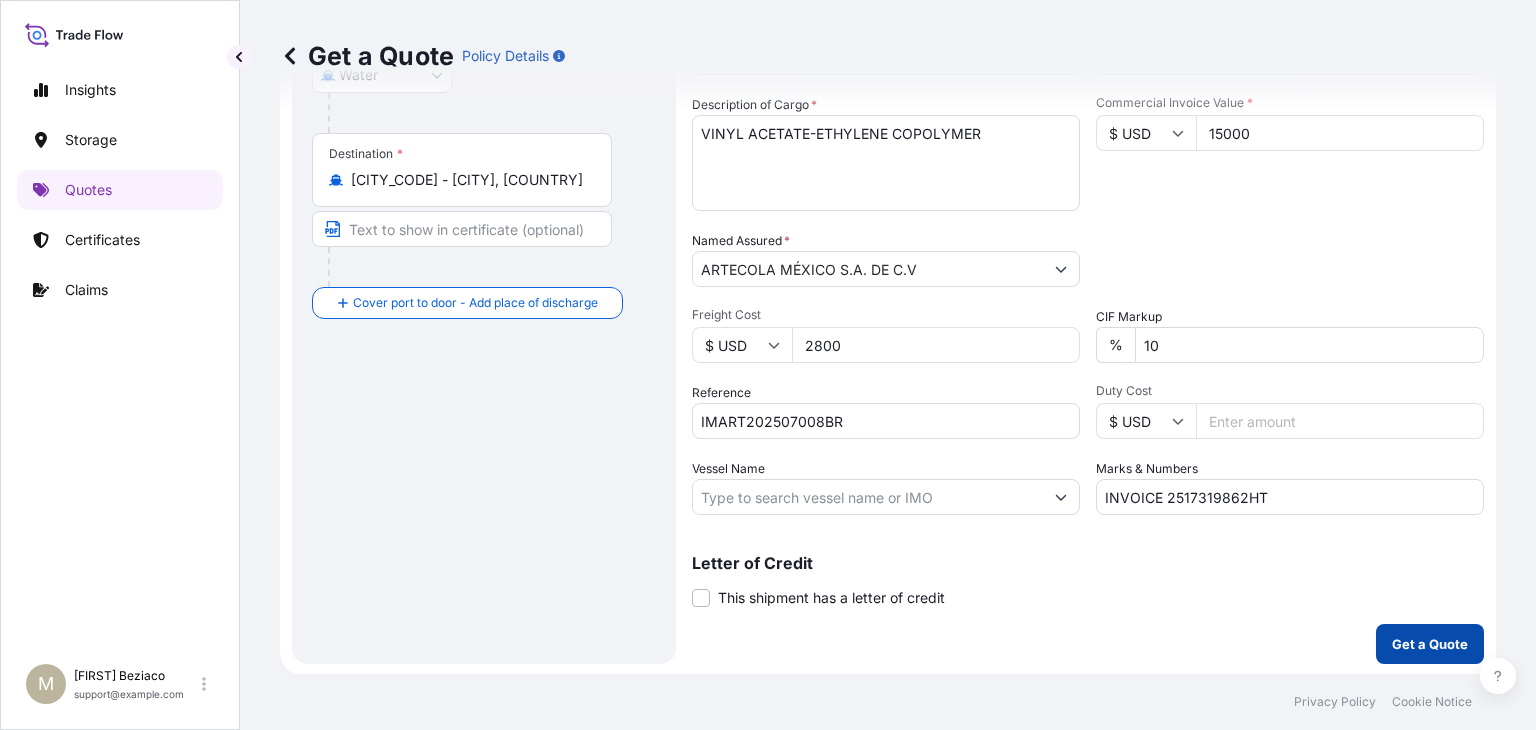 click on "Get a Quote" at bounding box center (1430, 644) 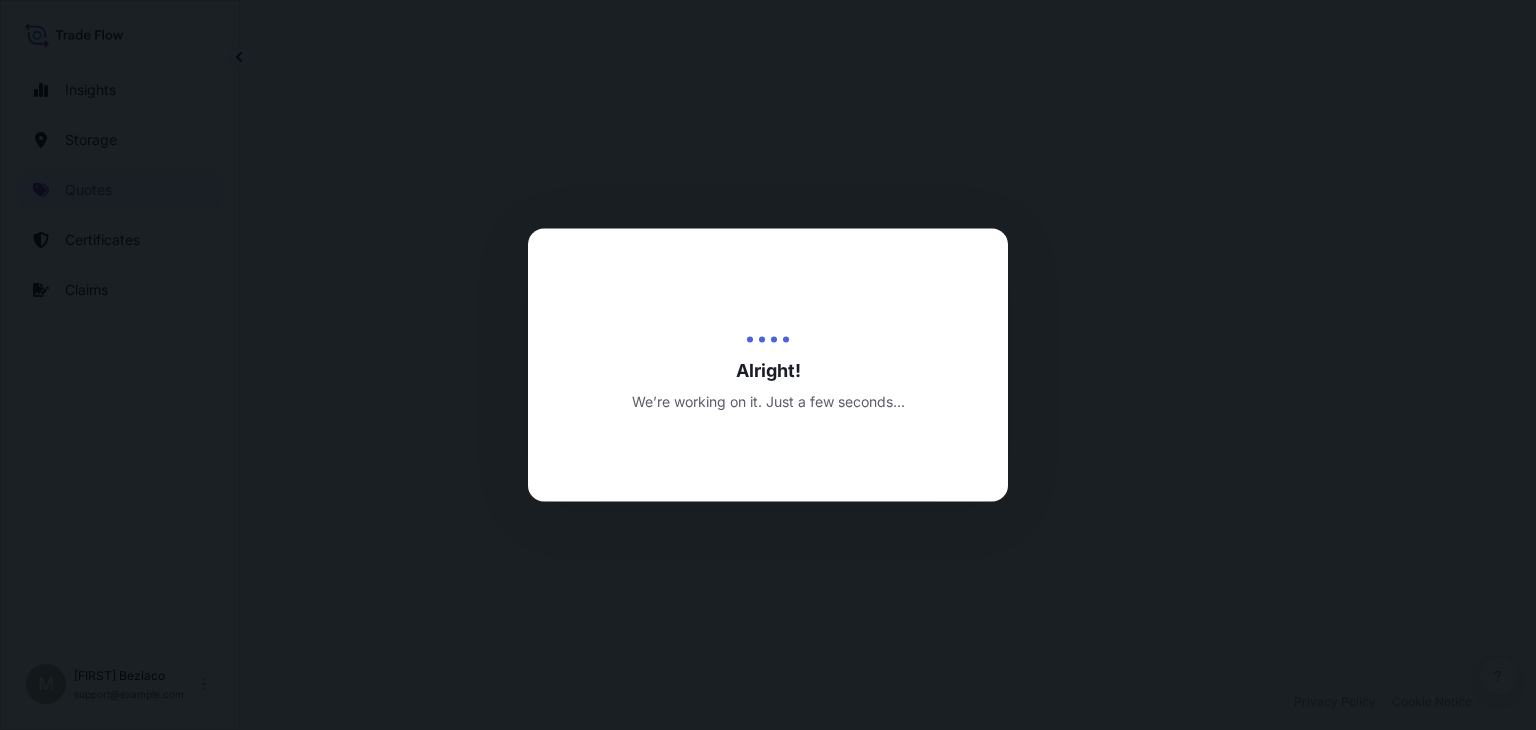 scroll, scrollTop: 0, scrollLeft: 0, axis: both 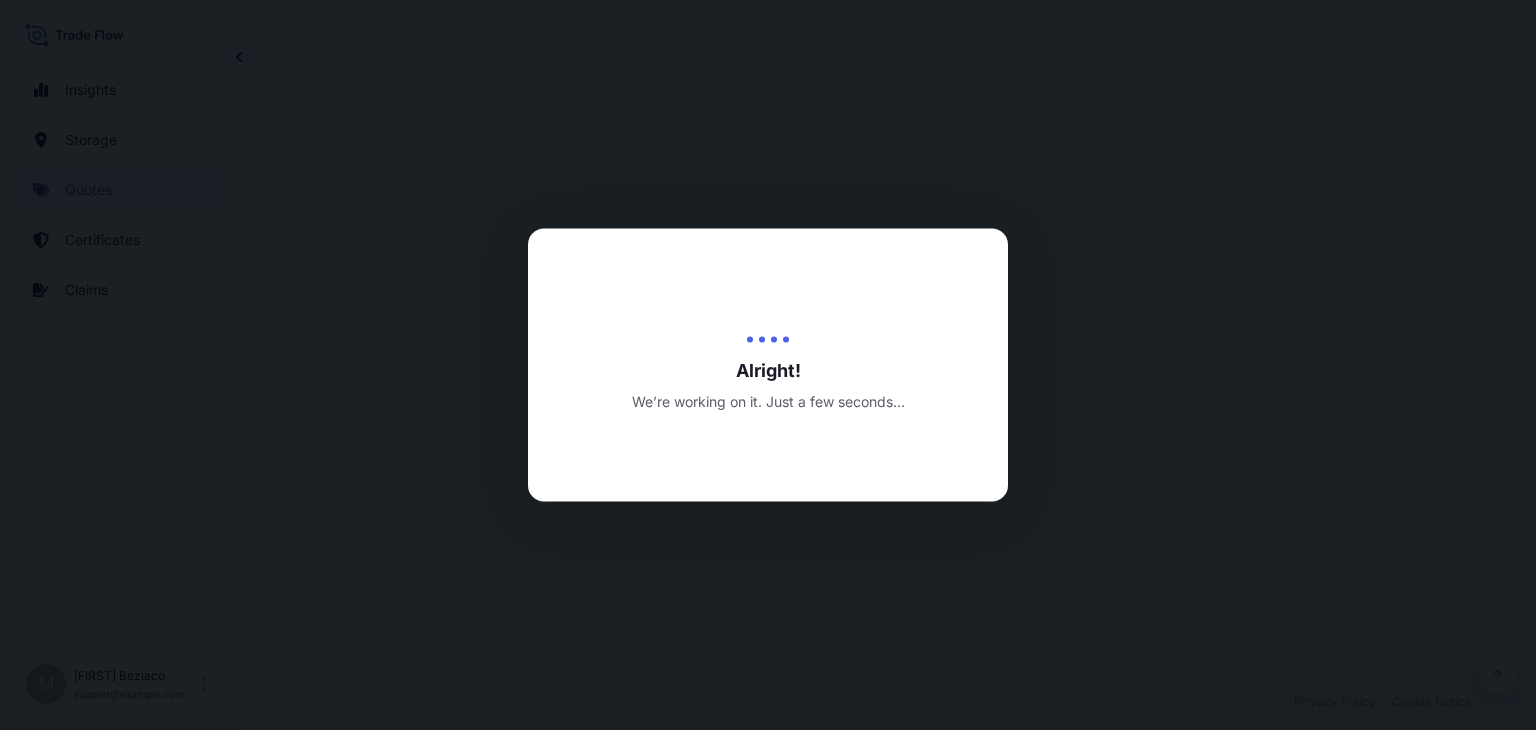 select on "Water" 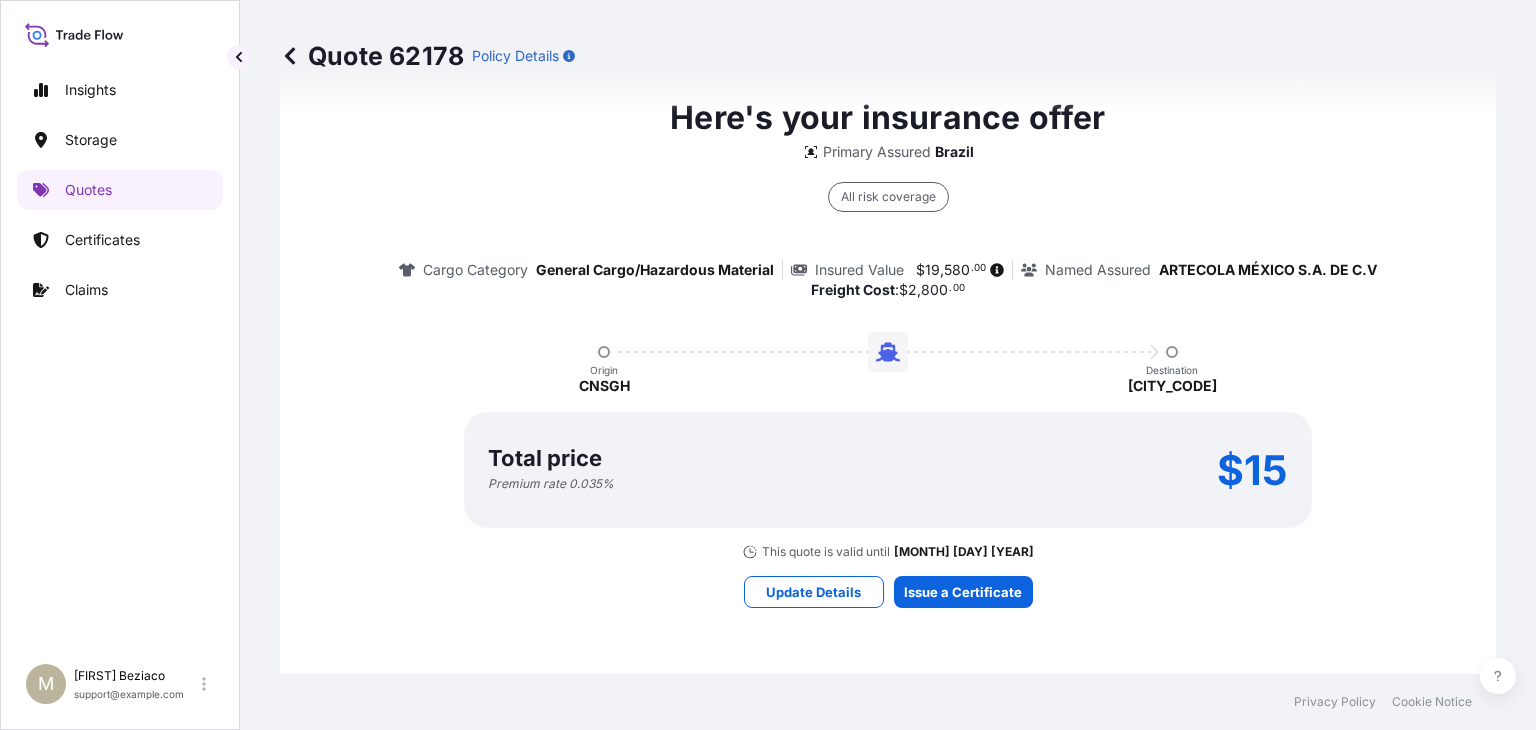 scroll, scrollTop: 1775, scrollLeft: 0, axis: vertical 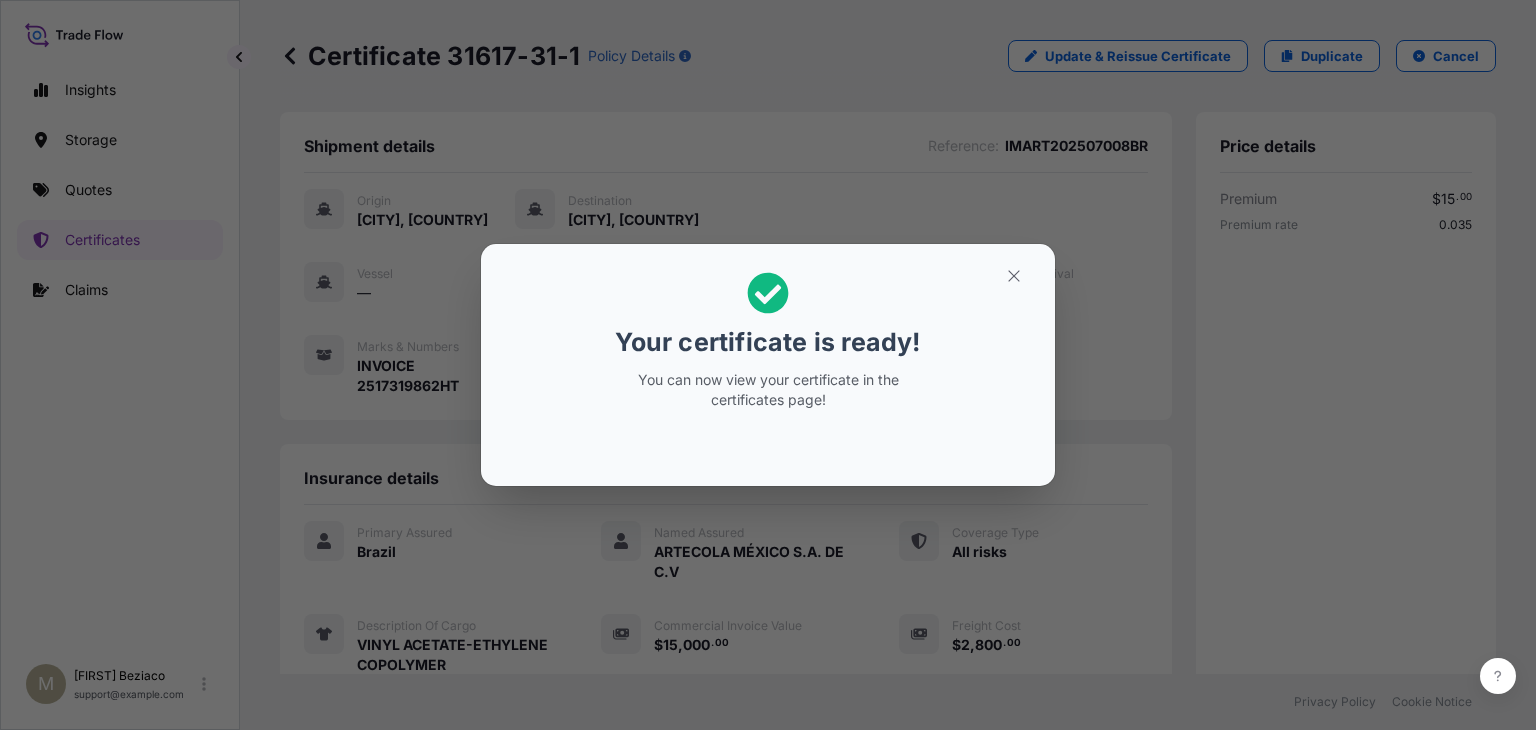 click on "Your certificate is ready! You can now view your certificate in the certificates page!" at bounding box center [768, 365] 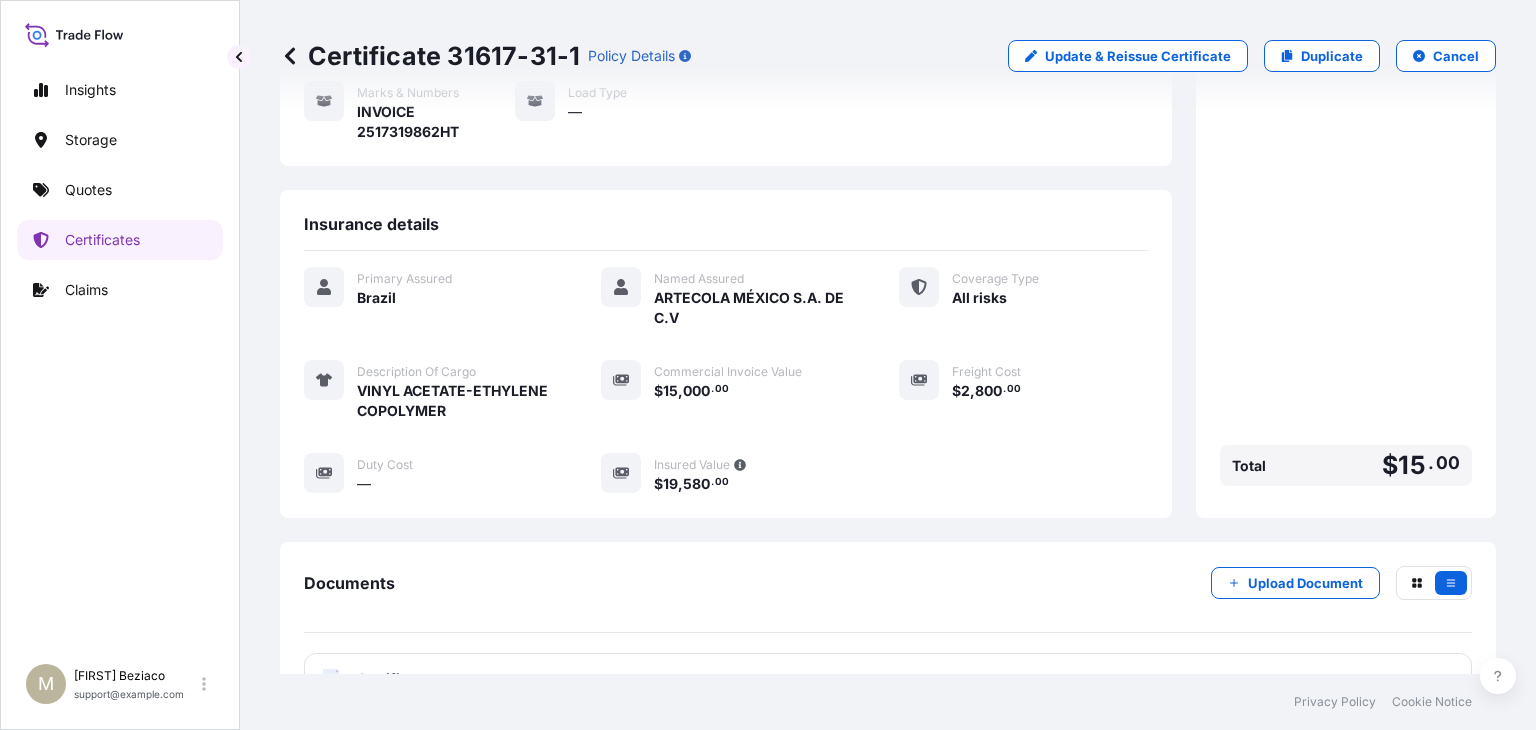scroll, scrollTop: 426, scrollLeft: 0, axis: vertical 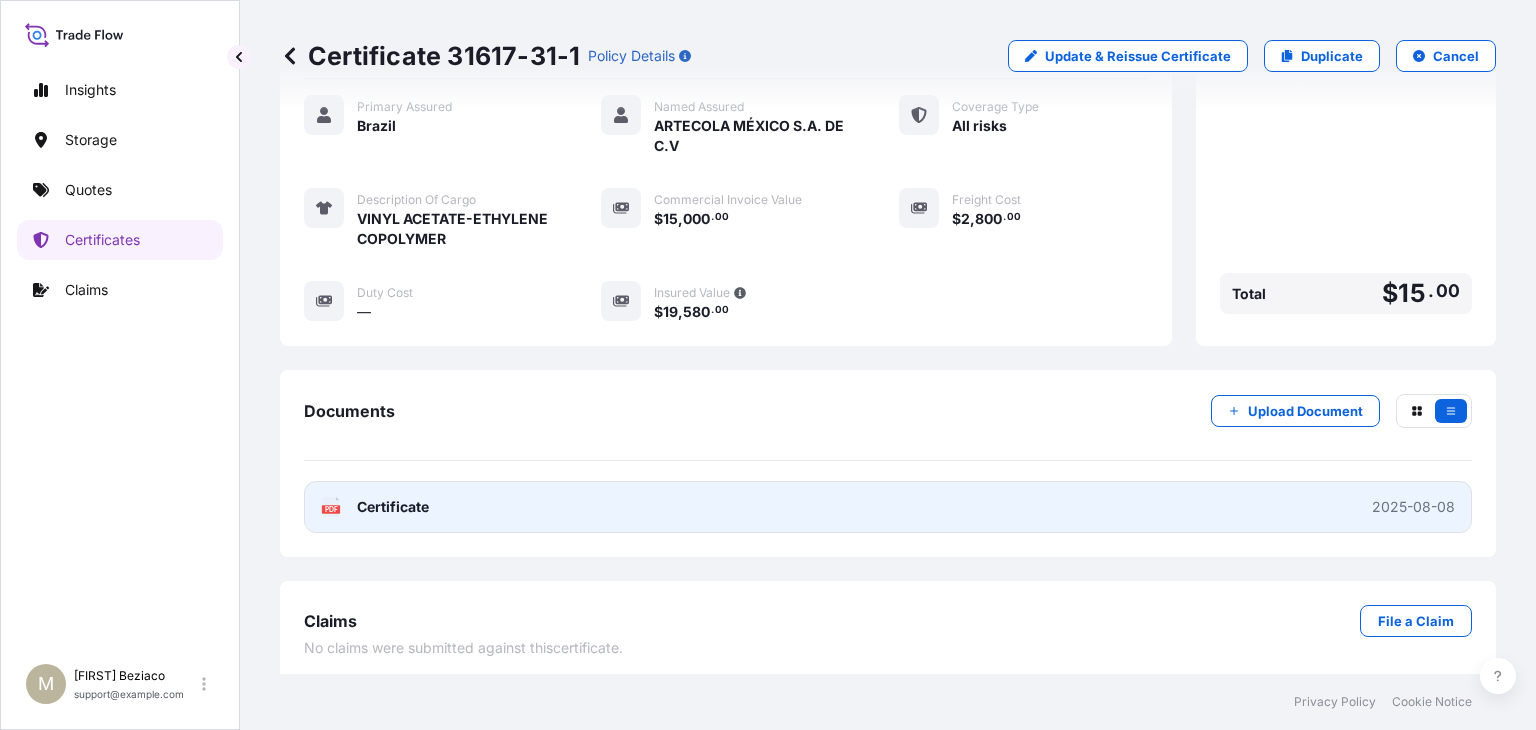 click on "PDF Certificate 2025-08-08" at bounding box center (888, 507) 